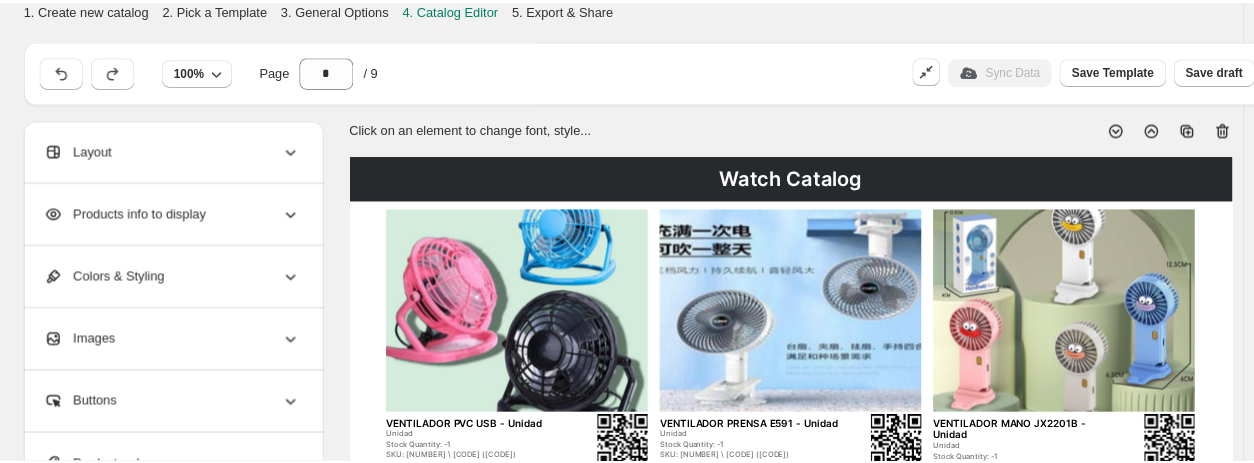 scroll, scrollTop: 126, scrollLeft: 0, axis: vertical 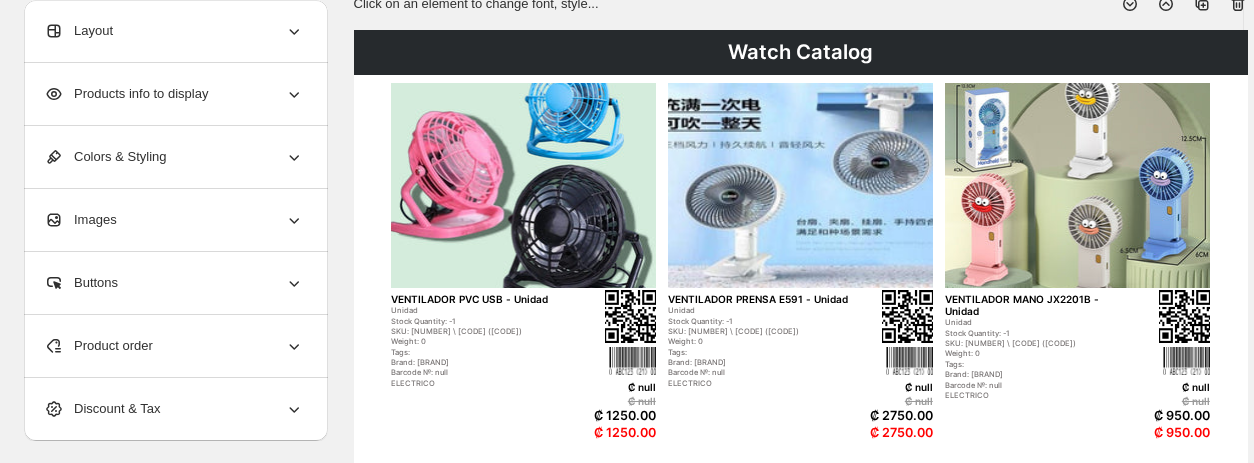 click 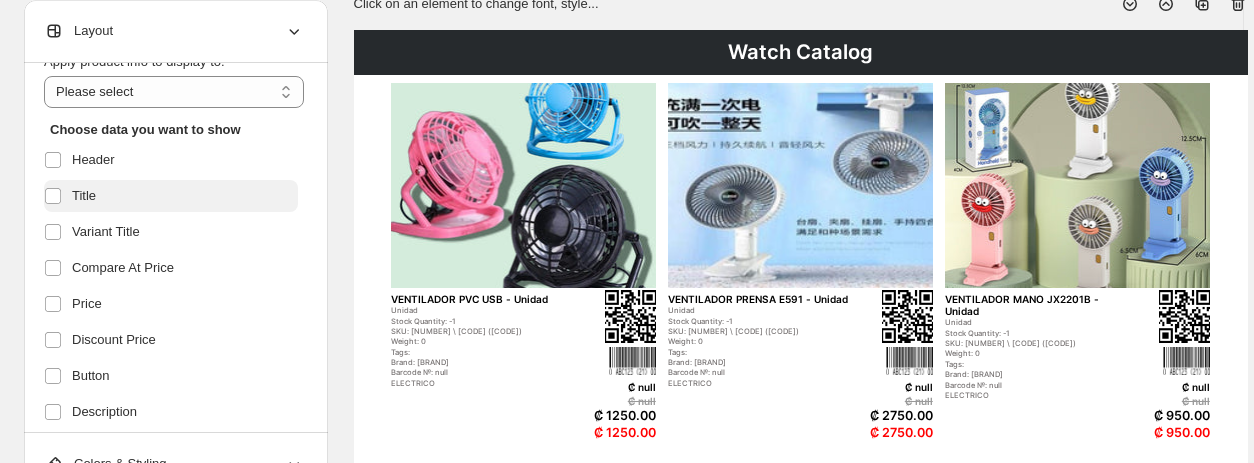 scroll, scrollTop: 121, scrollLeft: 0, axis: vertical 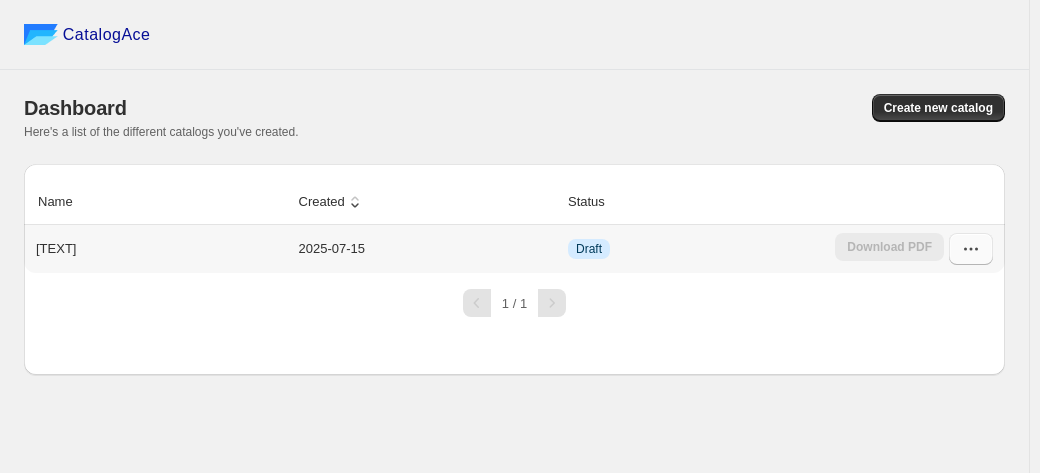 click 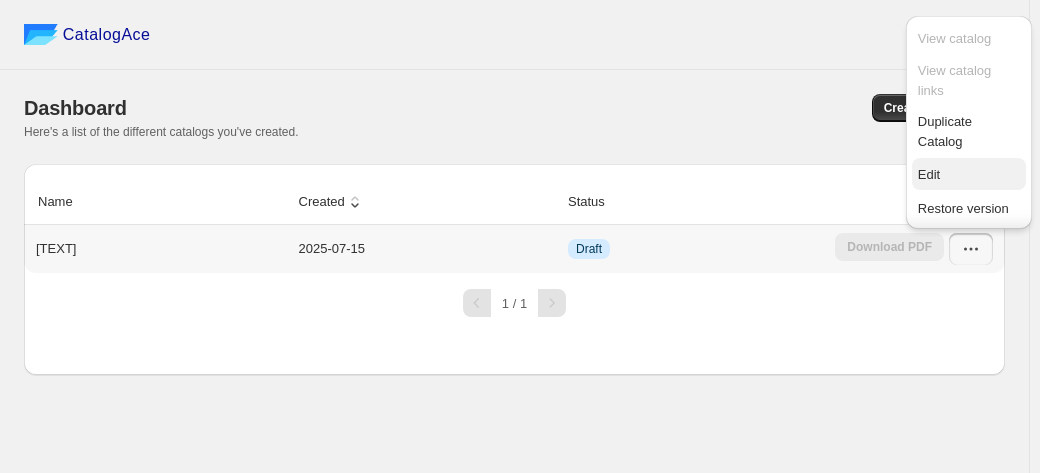 click on "Edit" at bounding box center (929, 174) 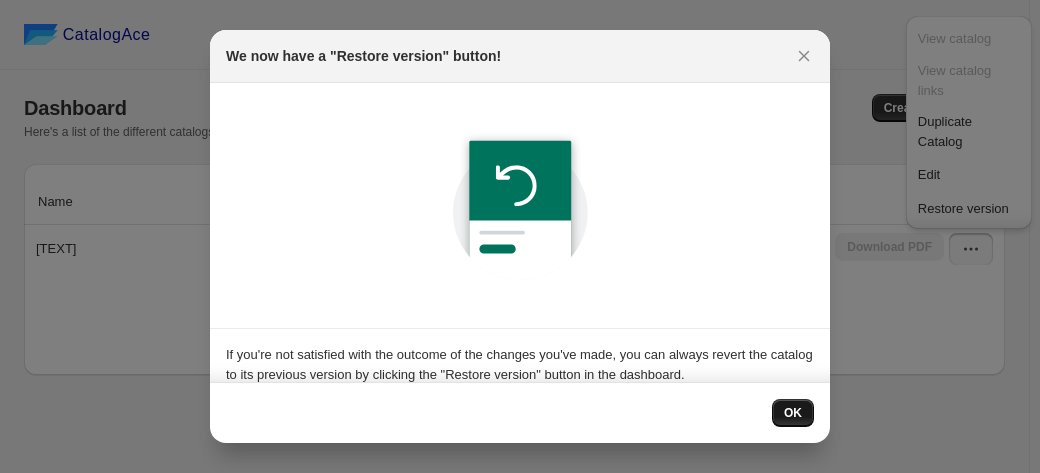 click on "OK" at bounding box center [793, 413] 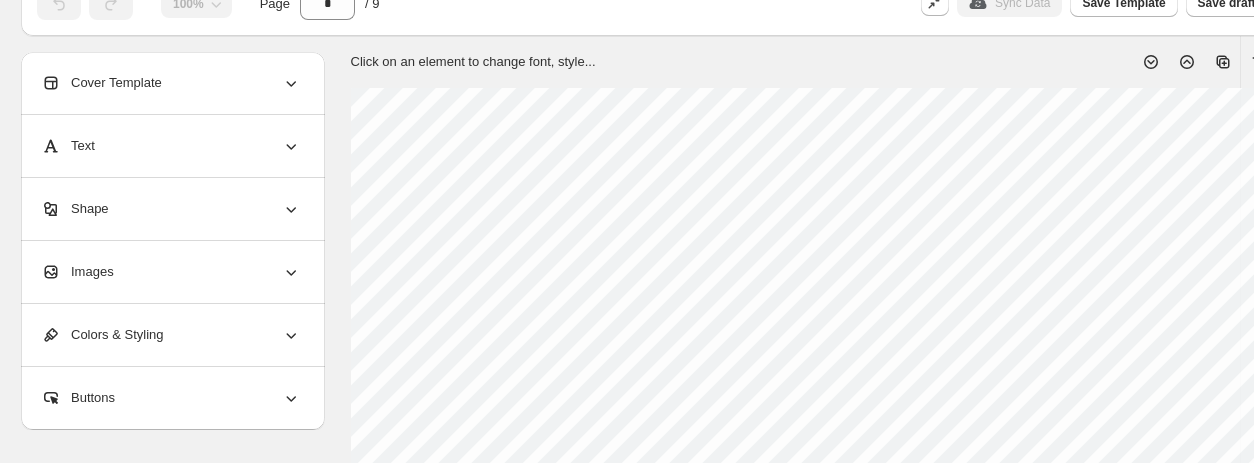 scroll, scrollTop: 0, scrollLeft: 3, axis: horizontal 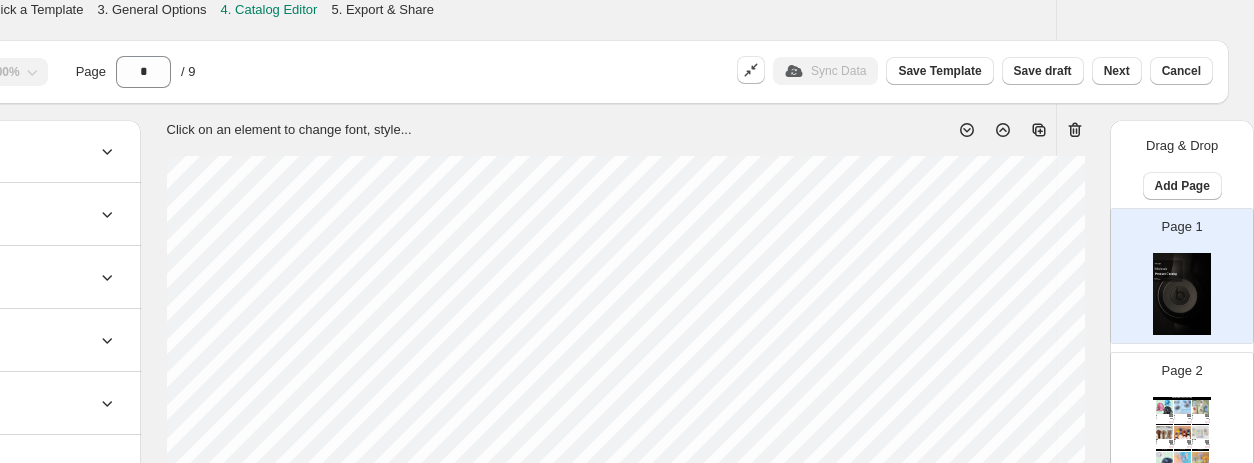 click 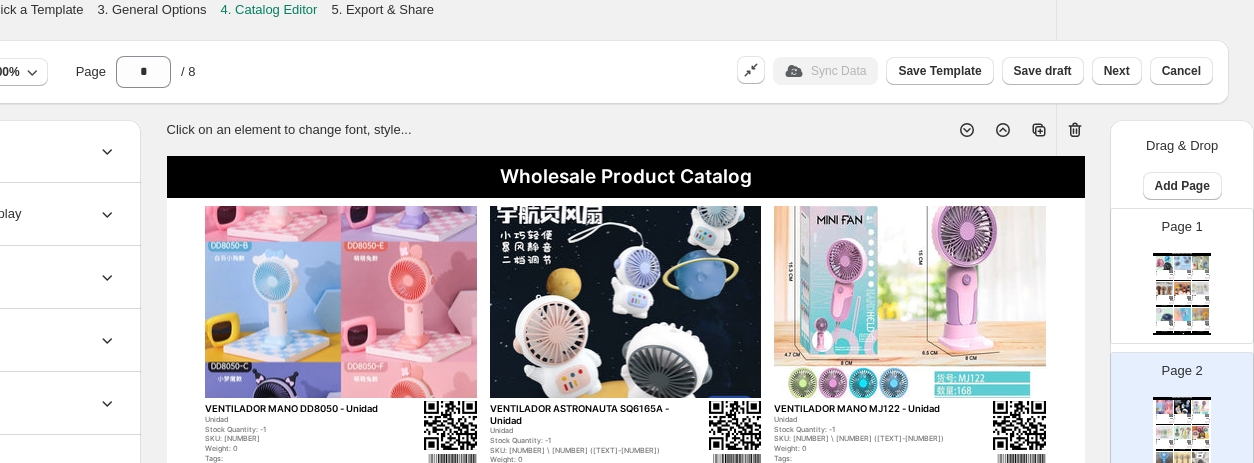 scroll, scrollTop: 0, scrollLeft: 0, axis: both 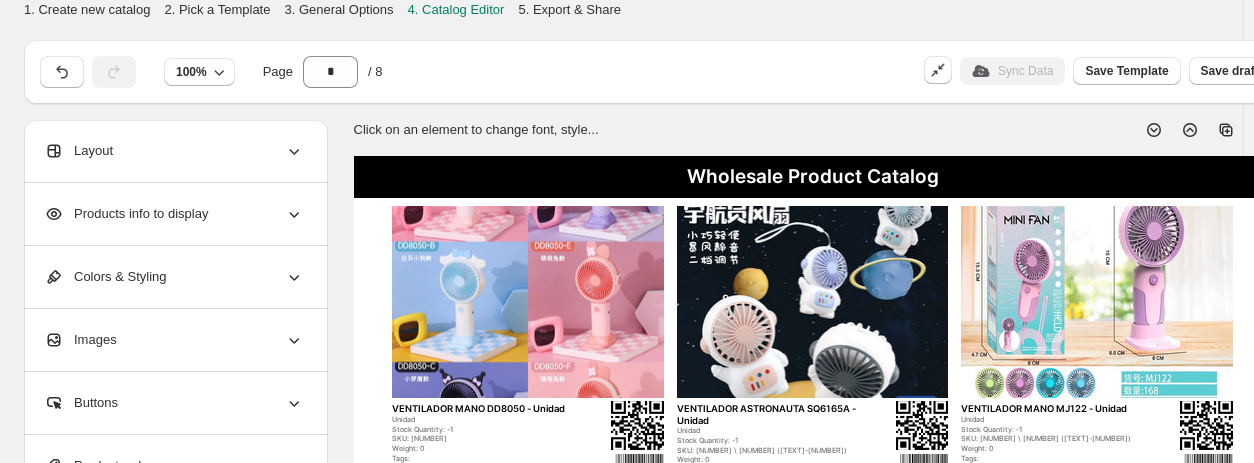 click on "Products info to display" at bounding box center (174, 214) 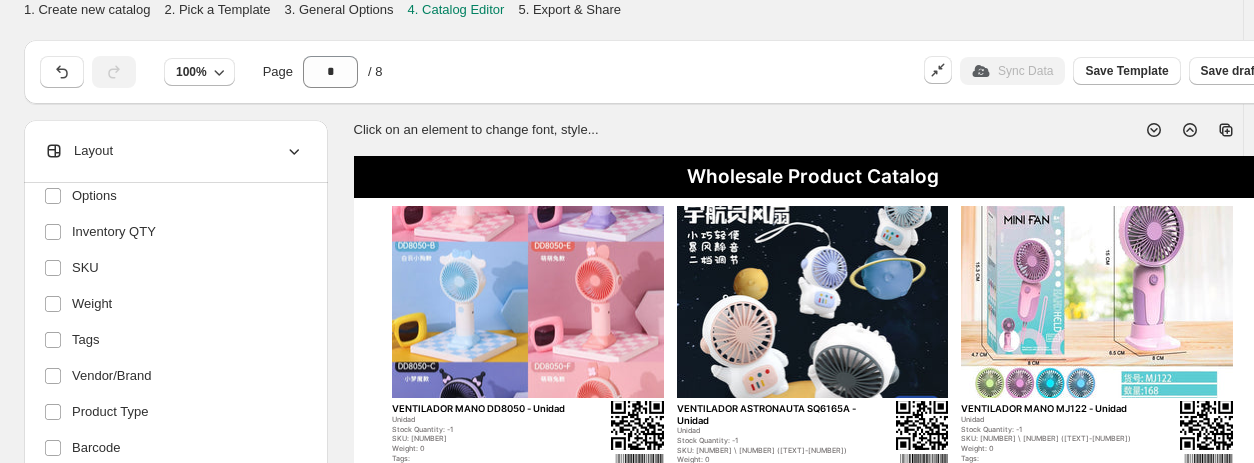 scroll, scrollTop: 546, scrollLeft: 0, axis: vertical 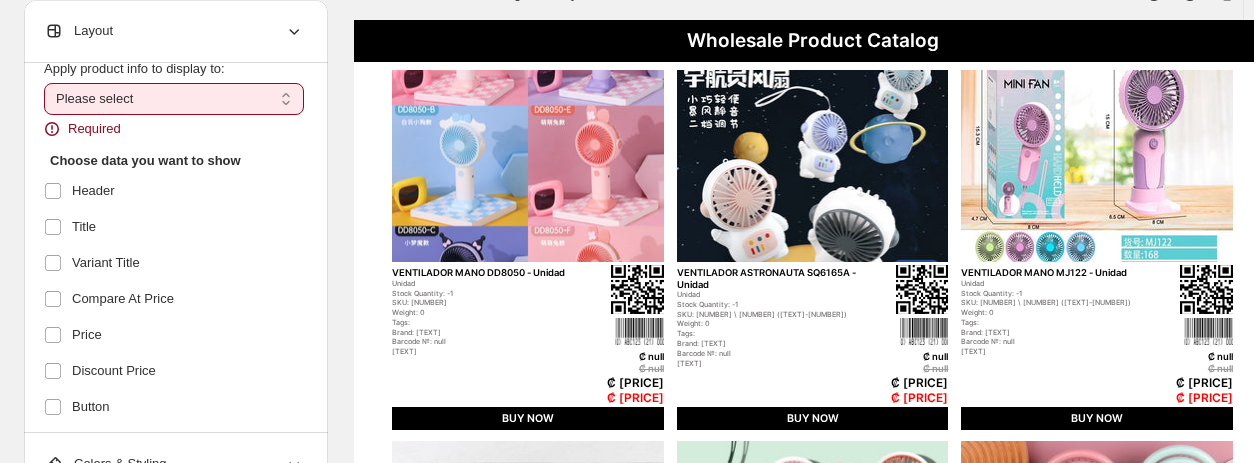click on "**********" at bounding box center (174, 99) 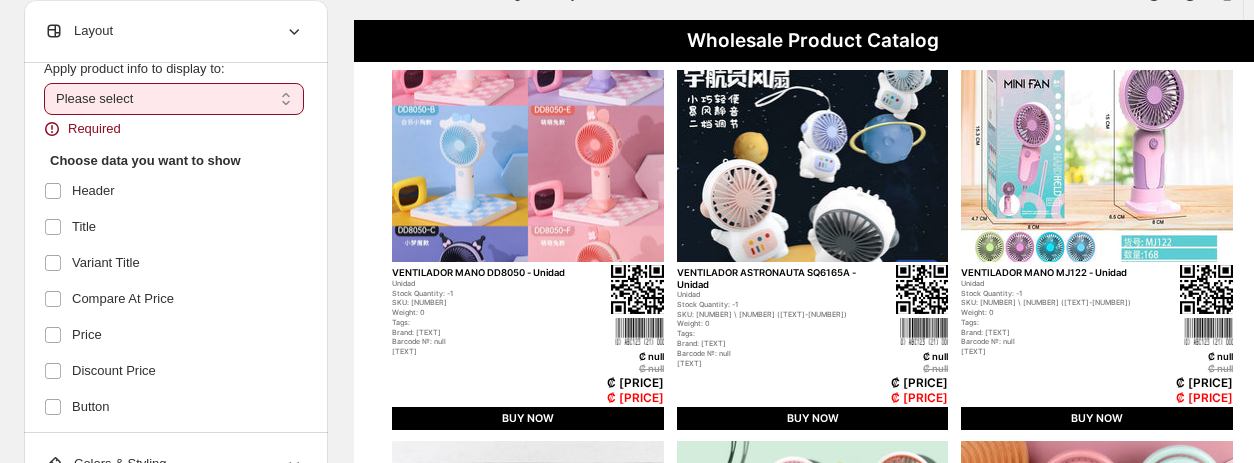 select on "*********" 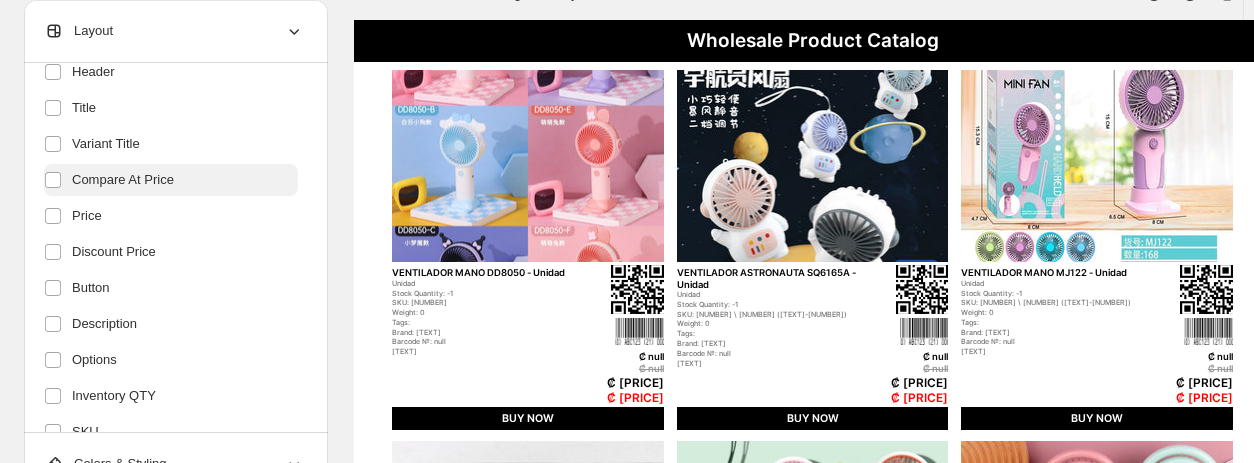 scroll, scrollTop: 166, scrollLeft: 0, axis: vertical 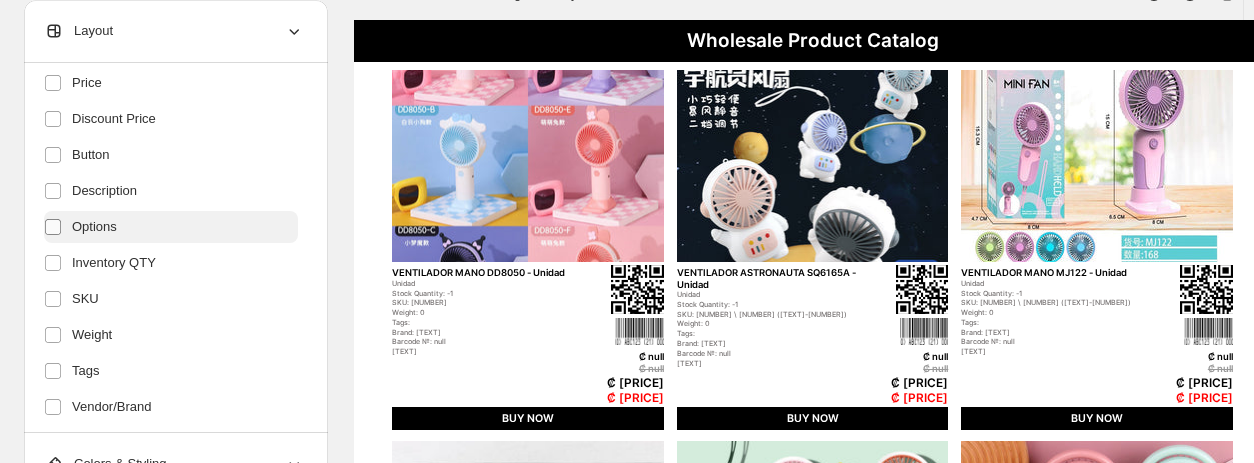 click at bounding box center (53, 227) 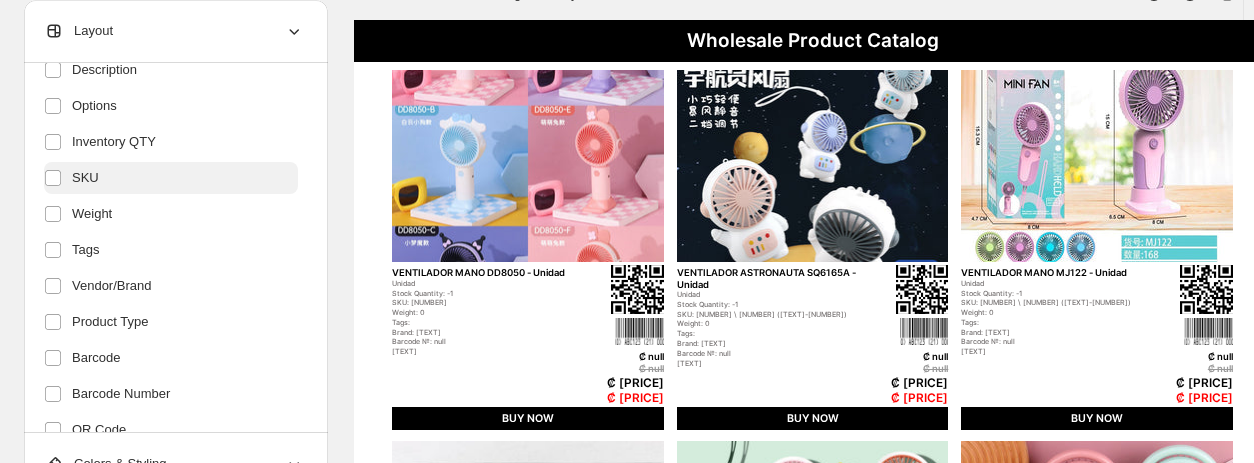 scroll, scrollTop: 419, scrollLeft: 0, axis: vertical 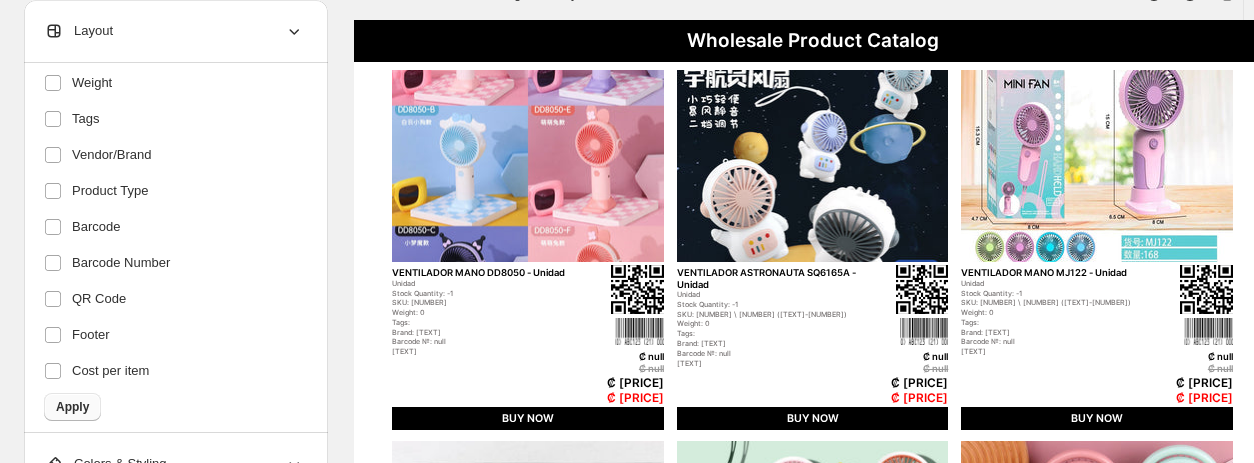 click on "Apply" at bounding box center (72, 407) 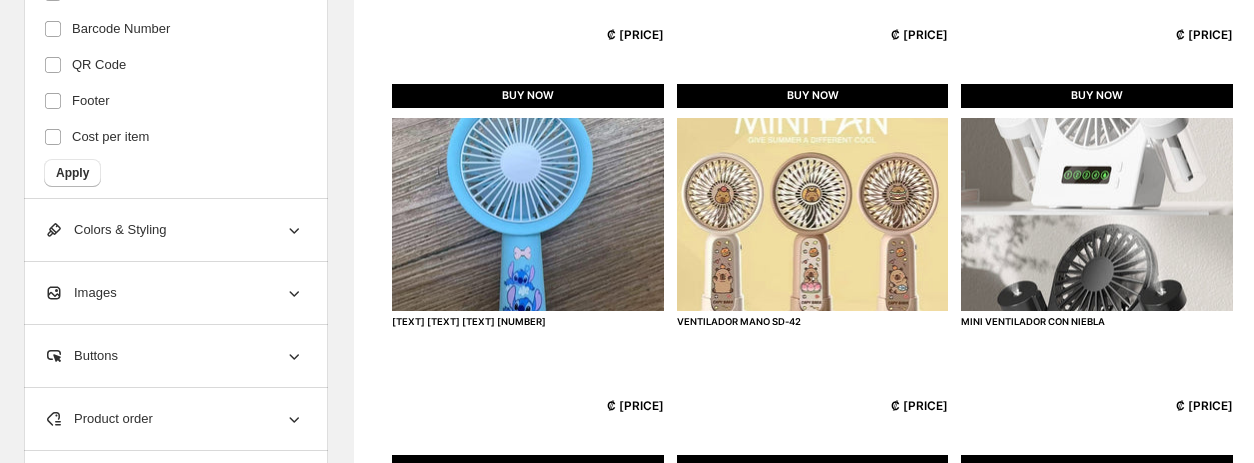 scroll, scrollTop: 962, scrollLeft: 0, axis: vertical 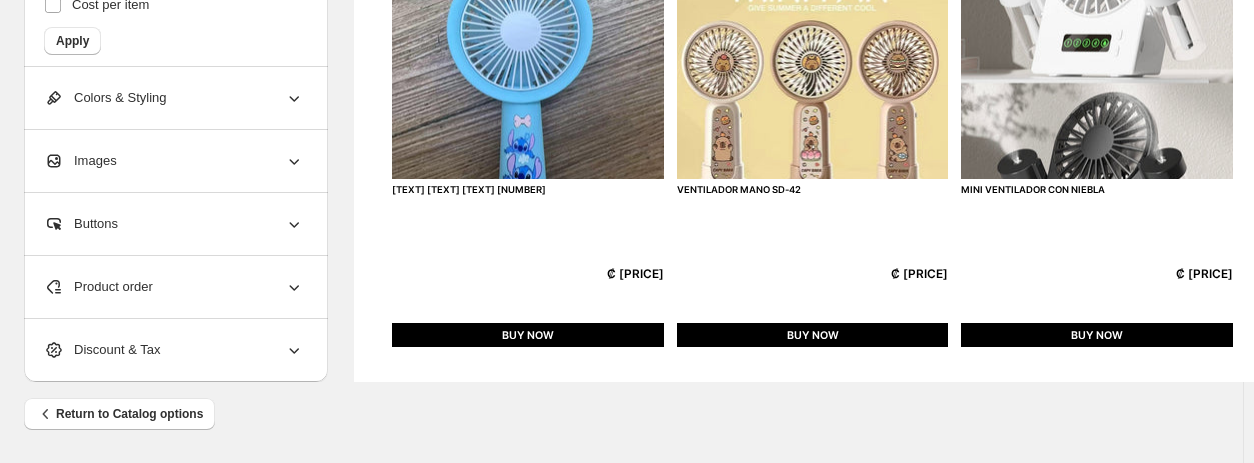 click on "Images" at bounding box center [174, 161] 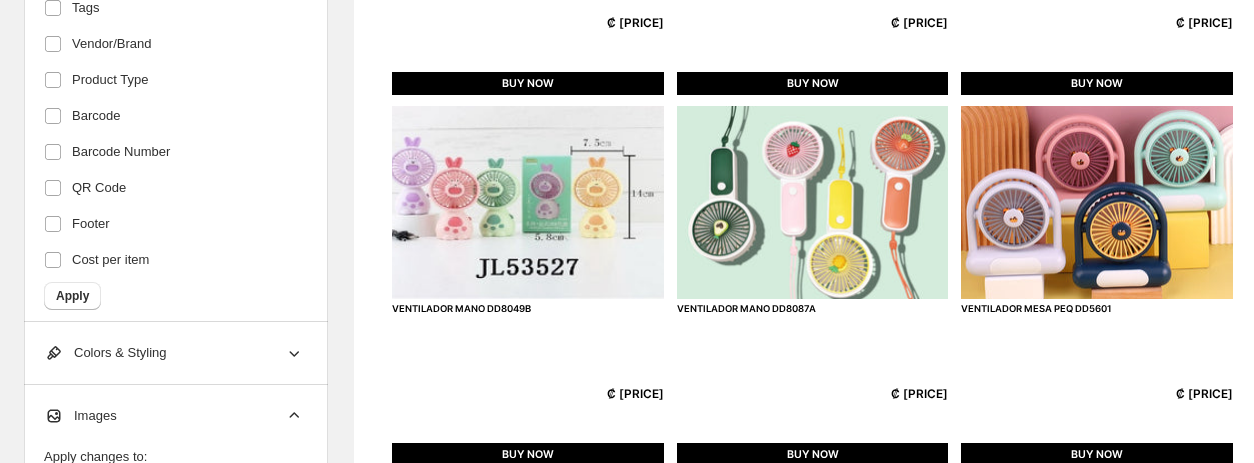 scroll, scrollTop: 465, scrollLeft: 0, axis: vertical 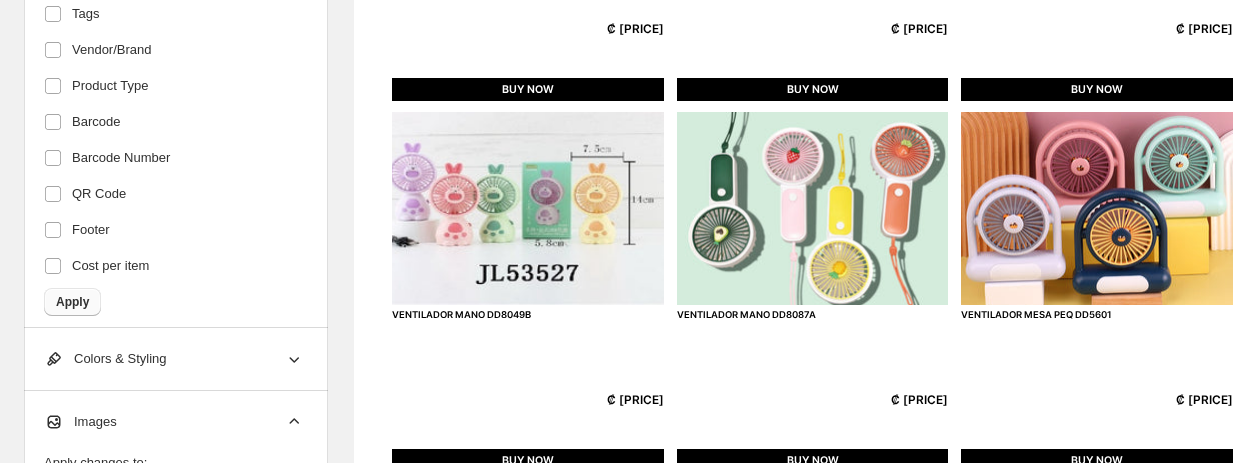 click on "Apply" at bounding box center [72, 302] 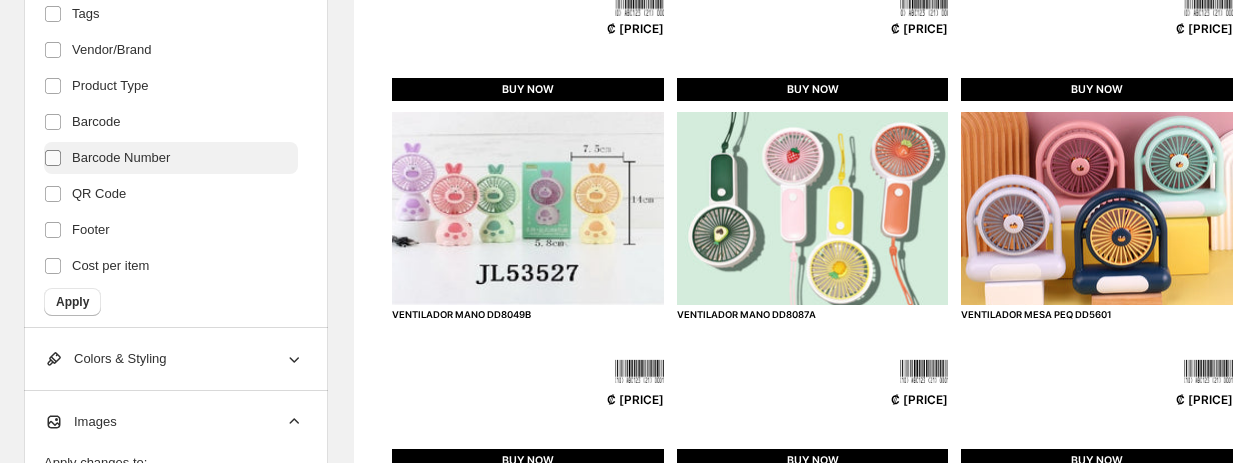 click at bounding box center [57, 158] 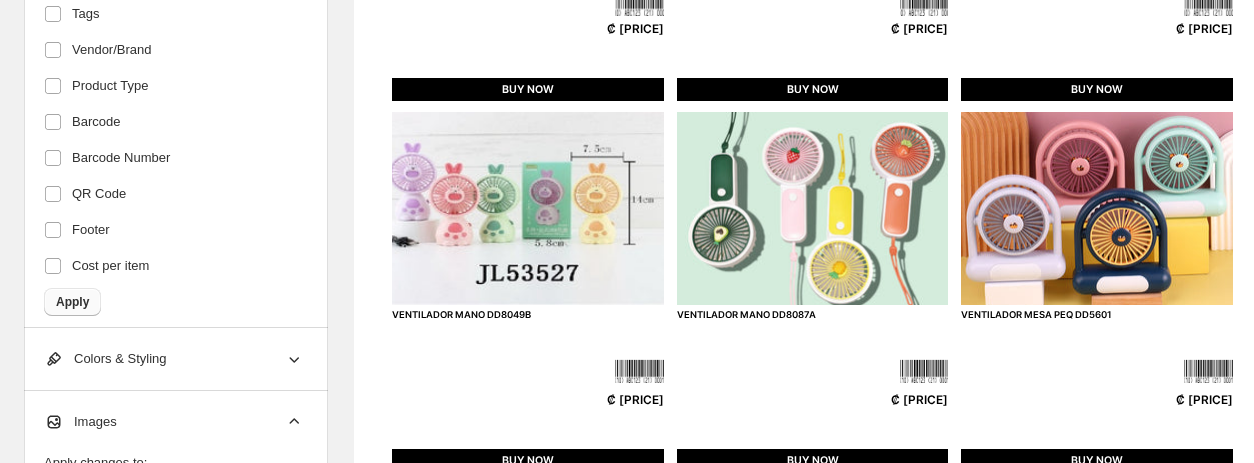 click on "Apply" at bounding box center (72, 302) 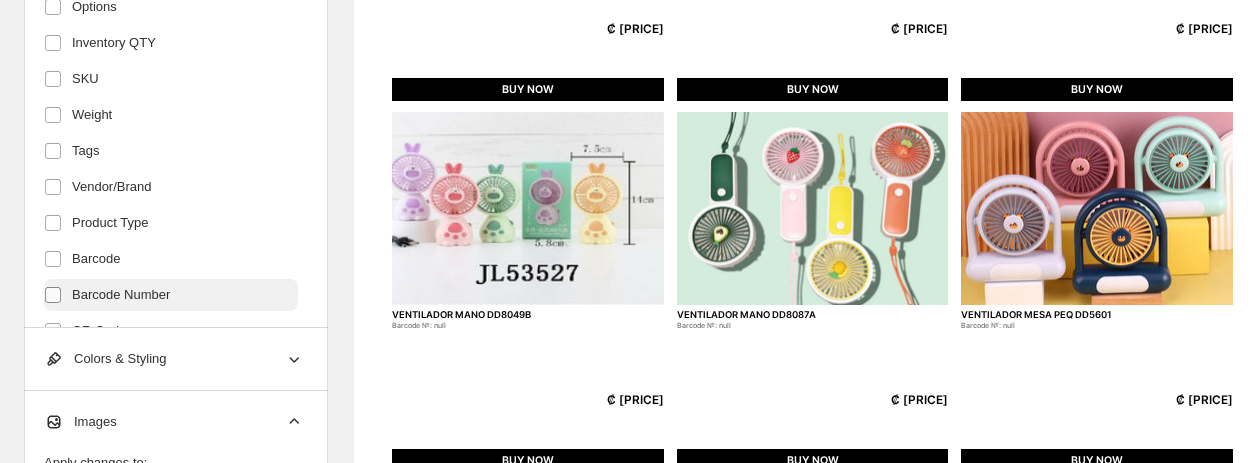 scroll, scrollTop: 342, scrollLeft: 0, axis: vertical 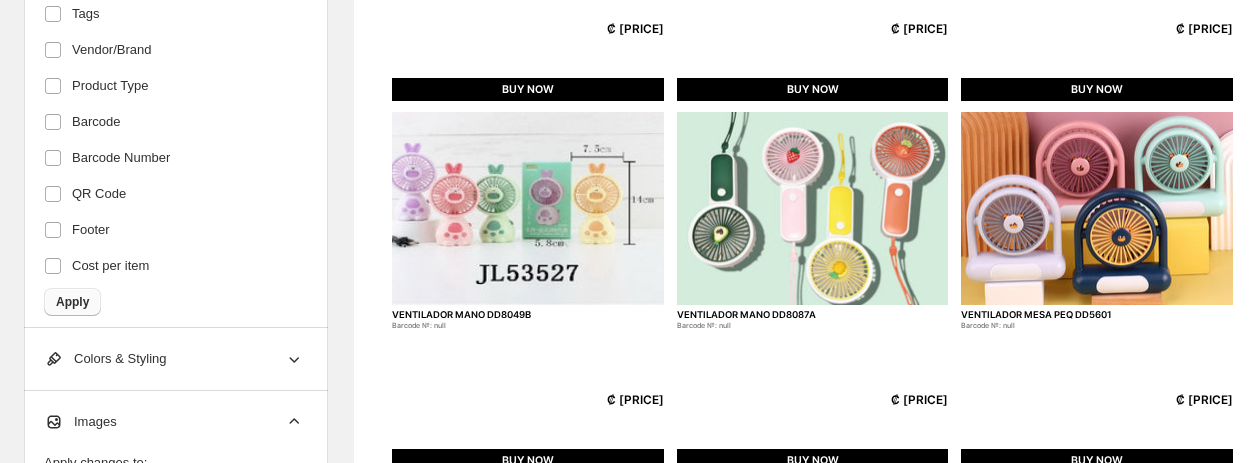 click on "Apply" at bounding box center (72, 302) 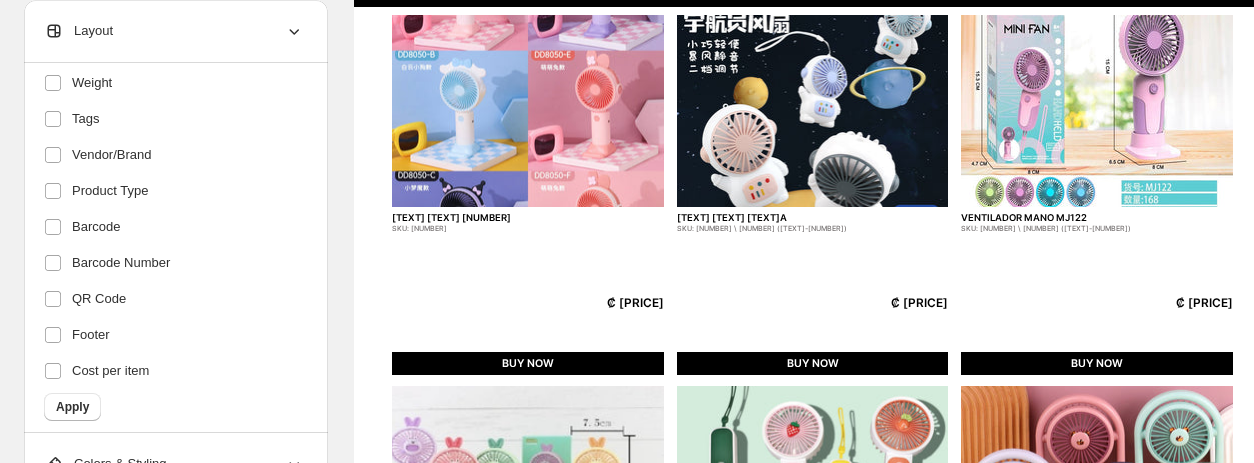 scroll, scrollTop: 0, scrollLeft: 0, axis: both 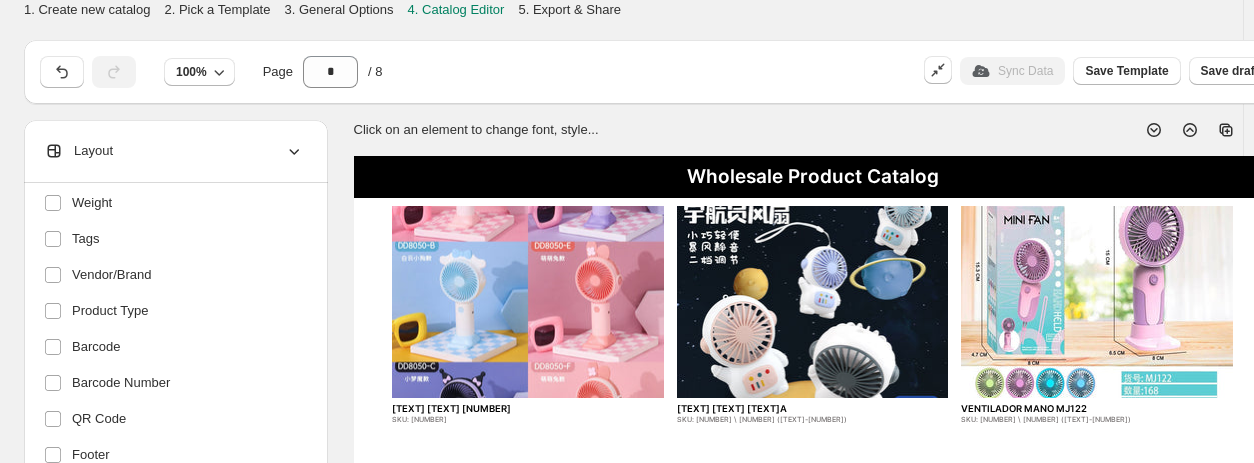 click 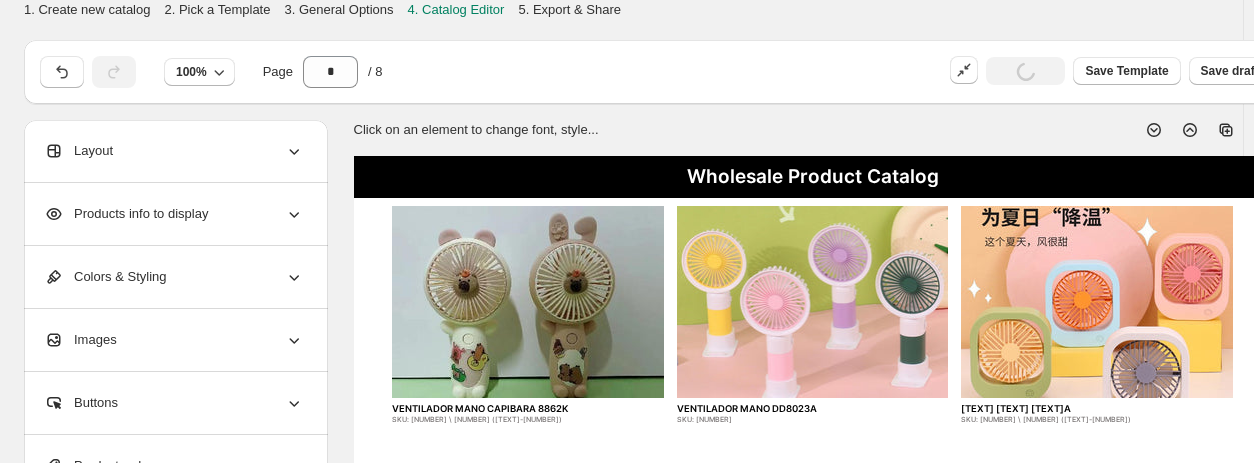 scroll, scrollTop: 0, scrollLeft: 0, axis: both 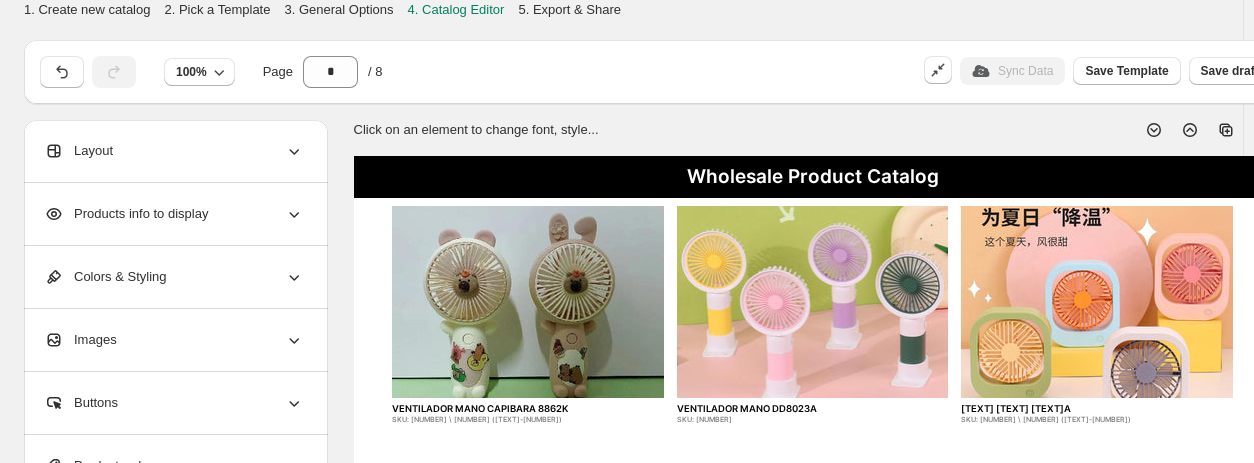 click 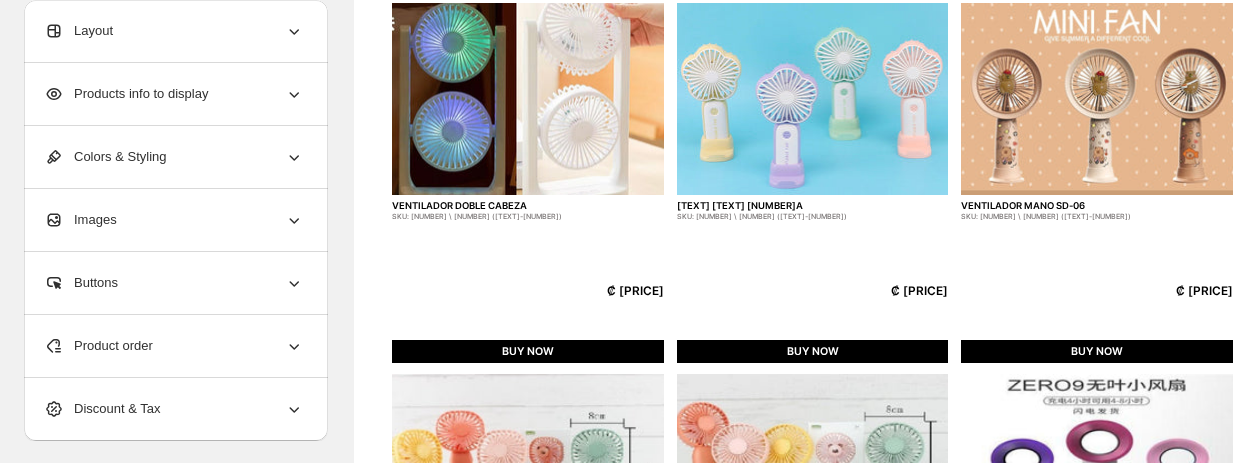 scroll, scrollTop: 0, scrollLeft: 0, axis: both 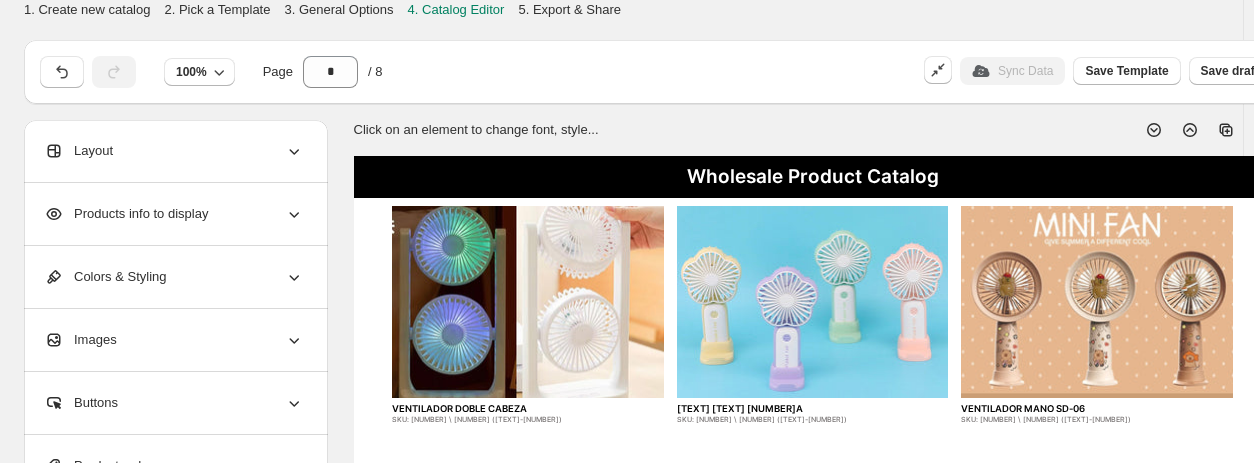 click 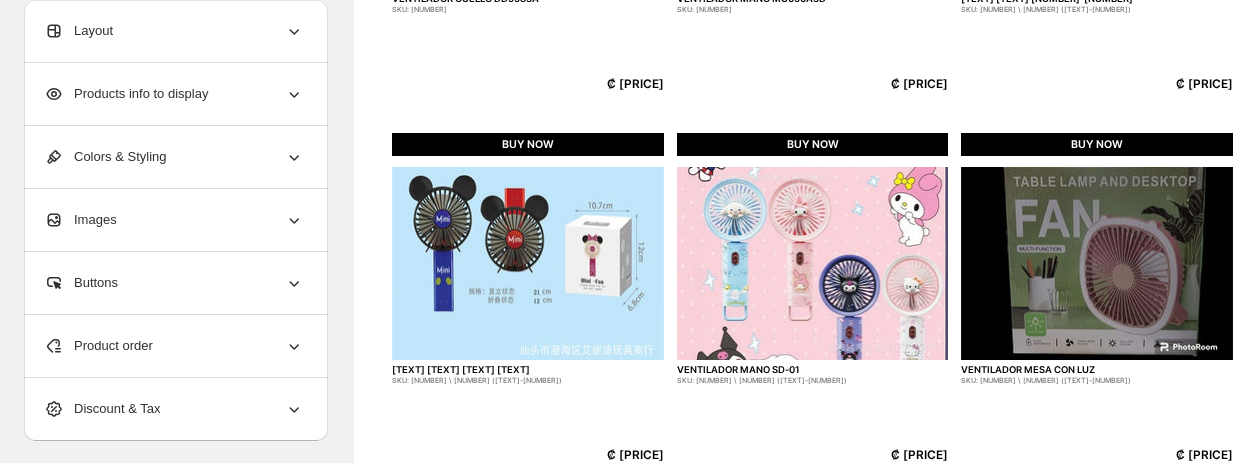 scroll, scrollTop: 0, scrollLeft: 0, axis: both 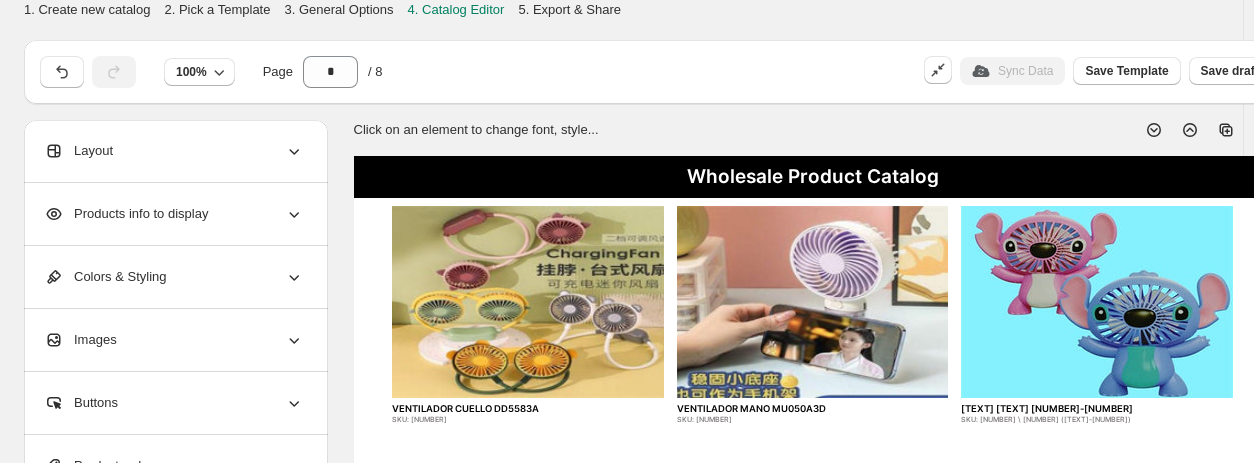 click 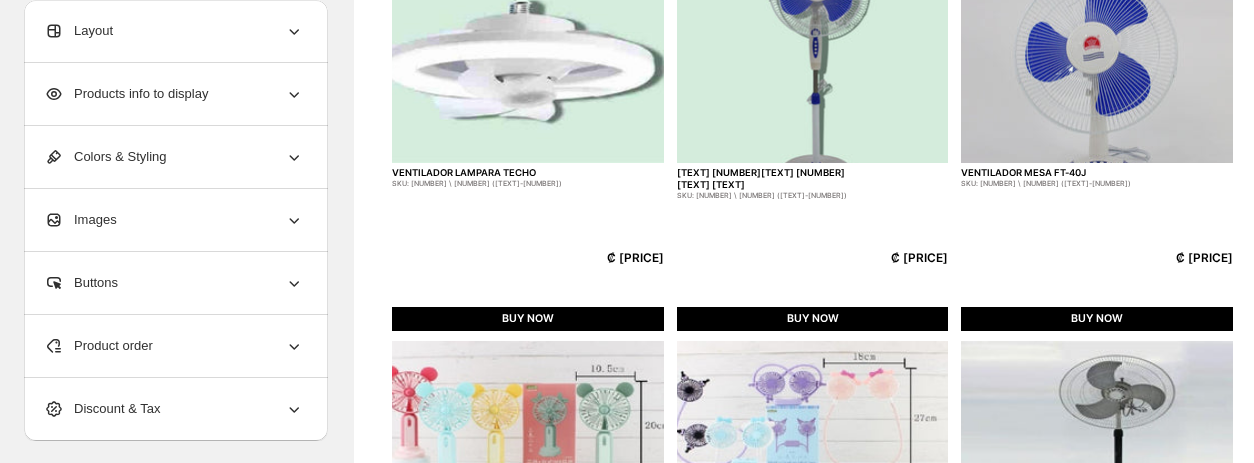 scroll, scrollTop: 0, scrollLeft: 0, axis: both 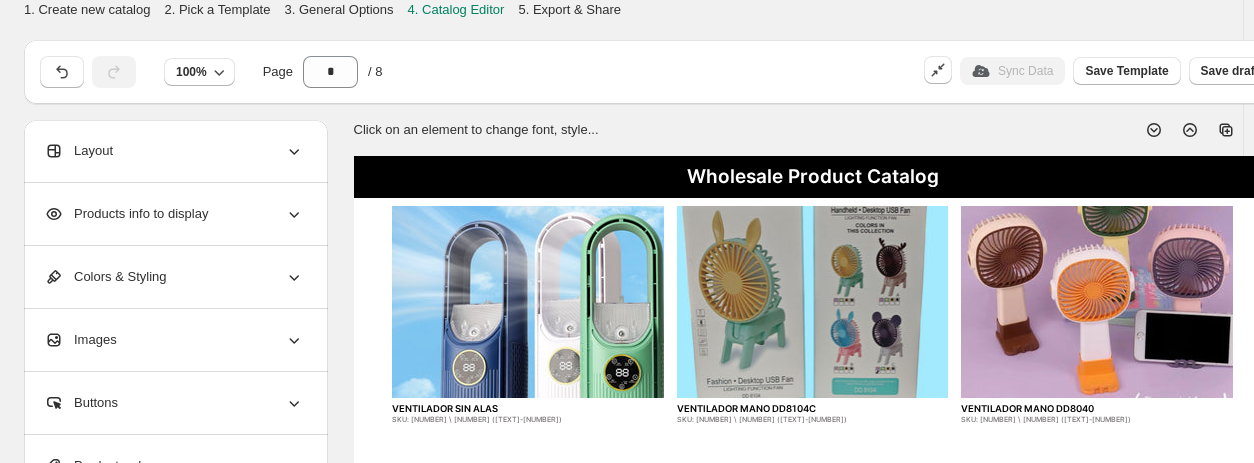 click 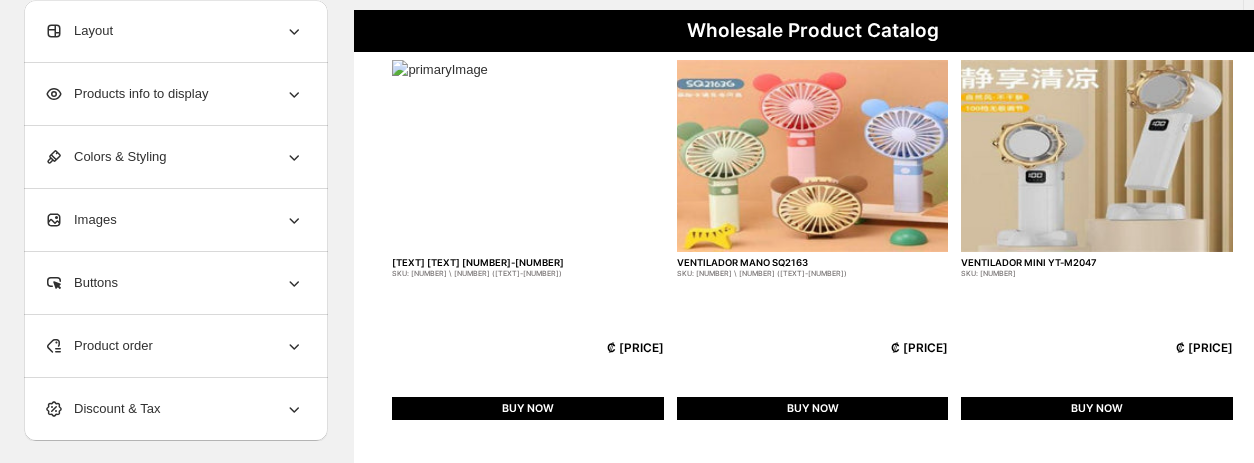 scroll, scrollTop: 0, scrollLeft: 0, axis: both 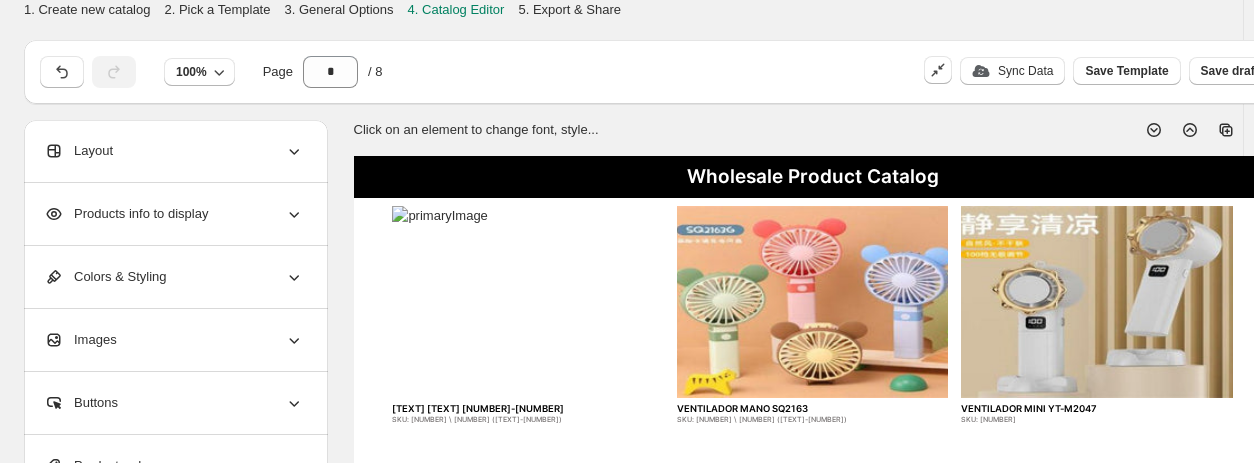 click 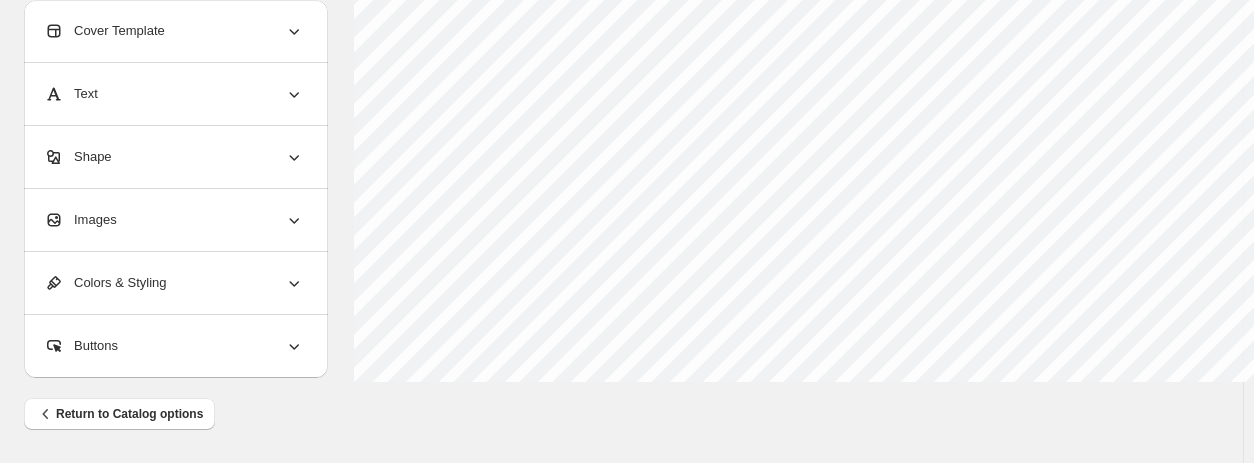 scroll, scrollTop: 0, scrollLeft: 0, axis: both 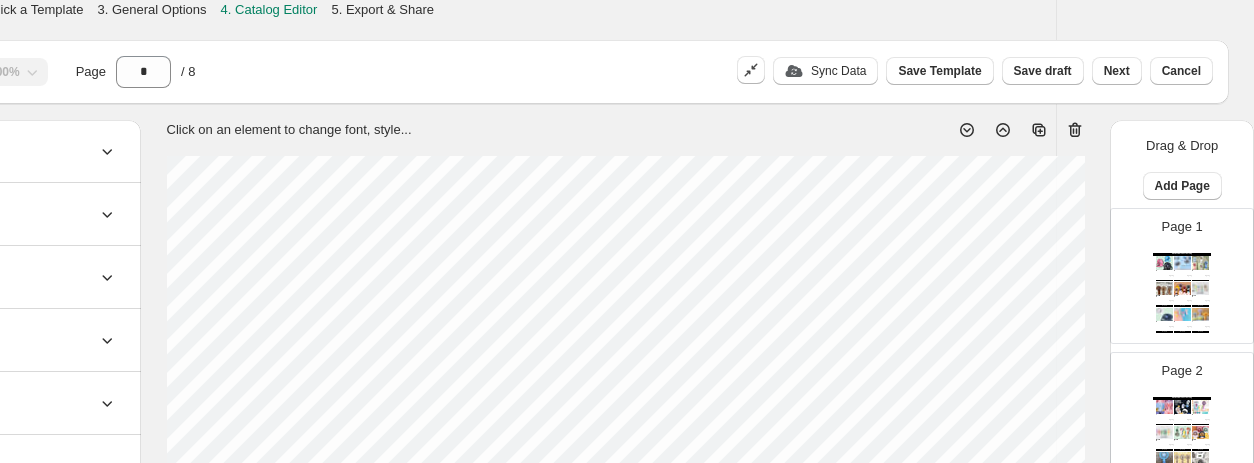 click 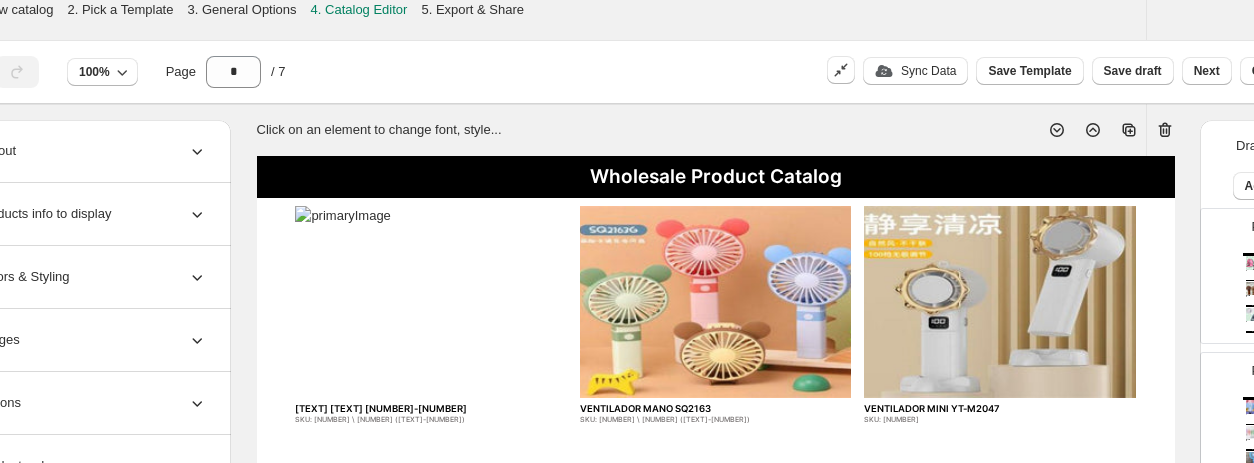 scroll, scrollTop: 0, scrollLeft: 0, axis: both 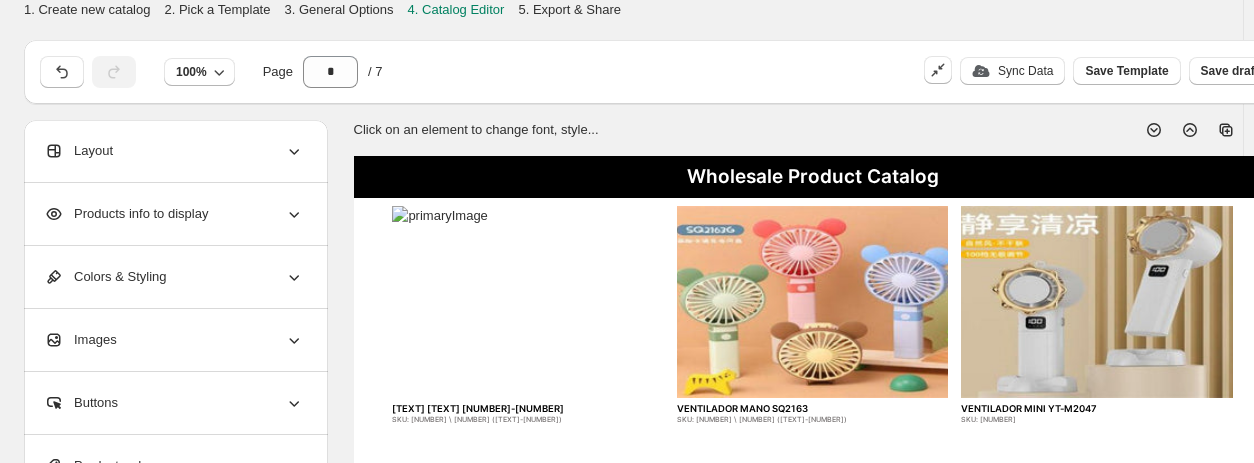 click 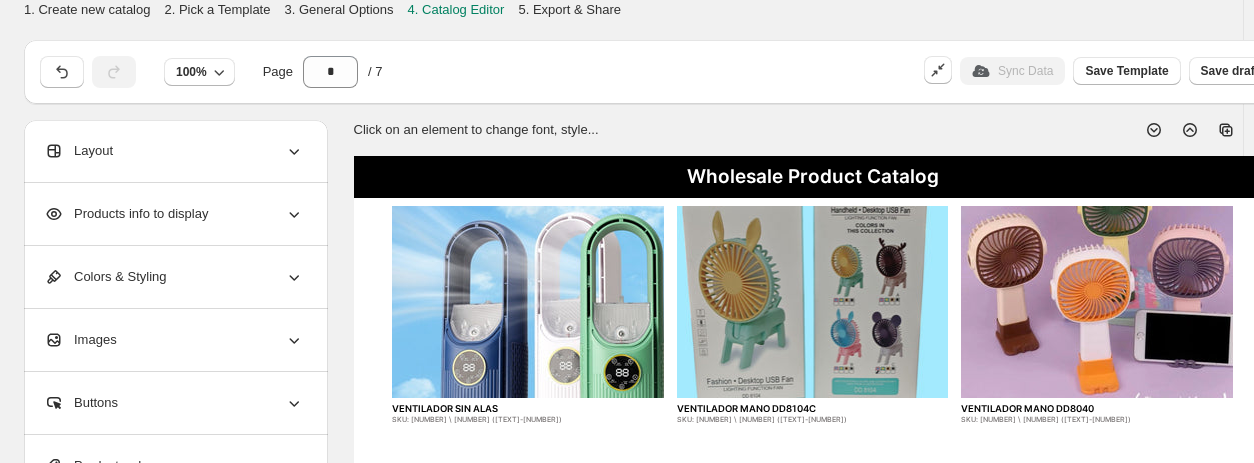 click 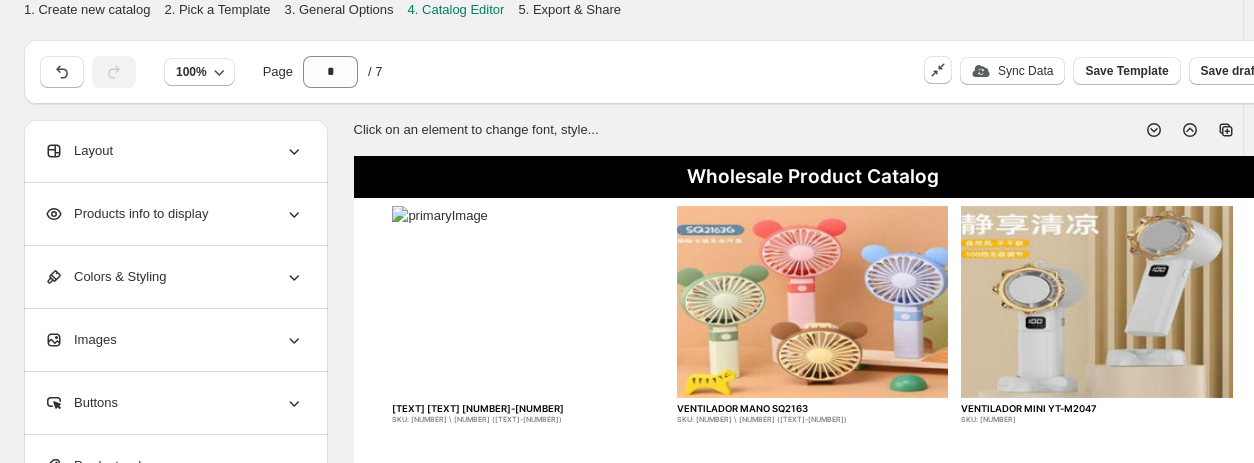 click 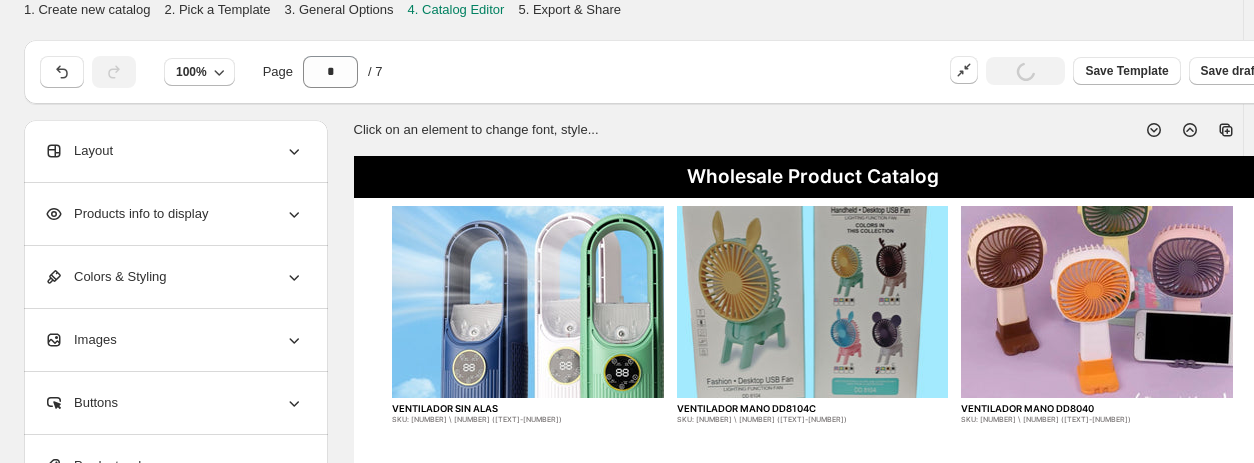 click 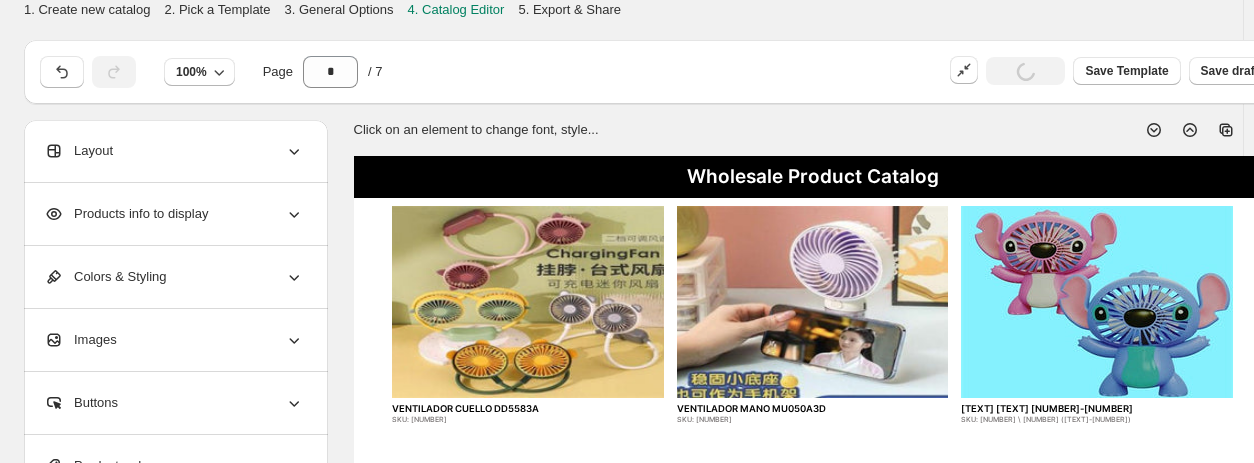 click 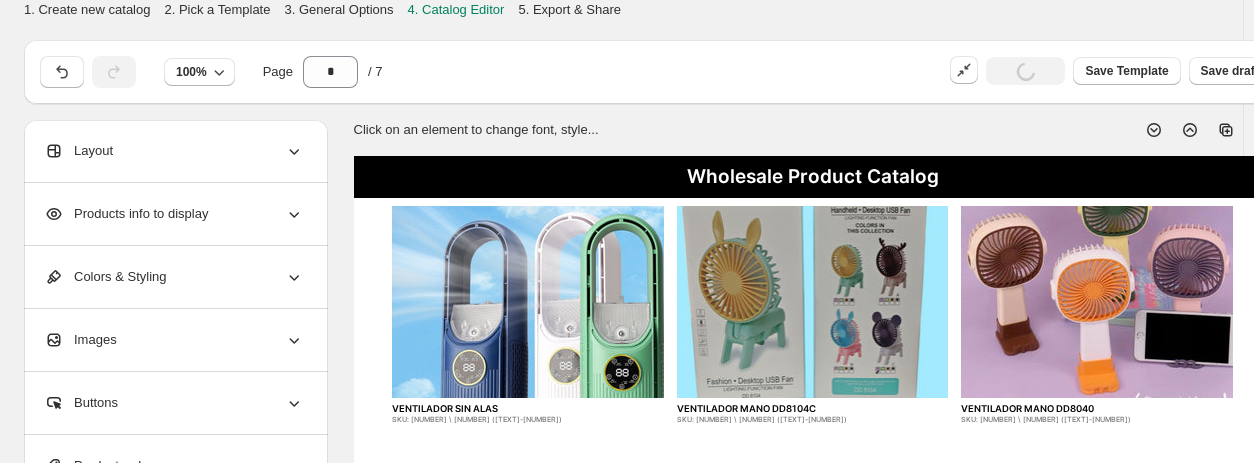 click 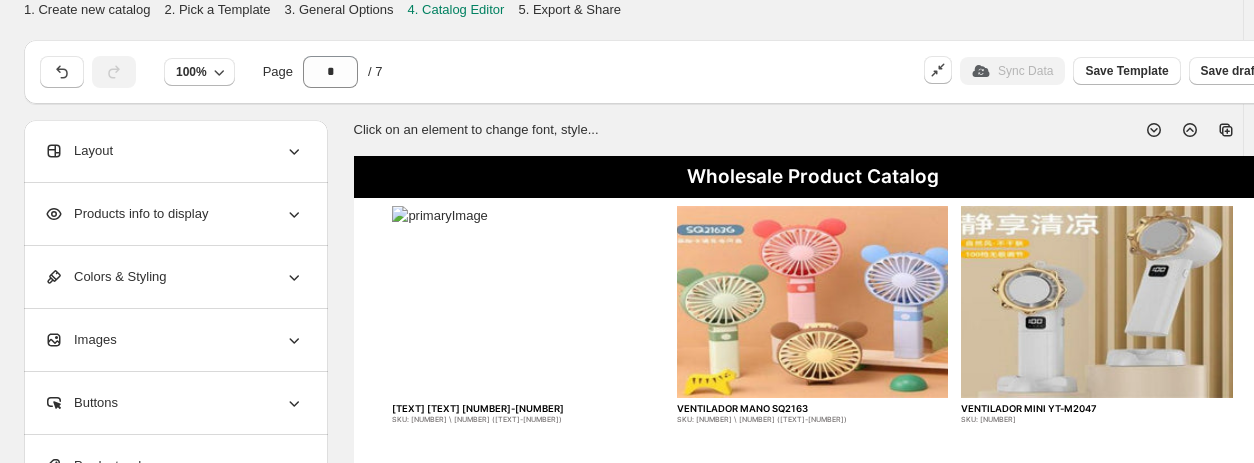 click at bounding box center (528, 302) 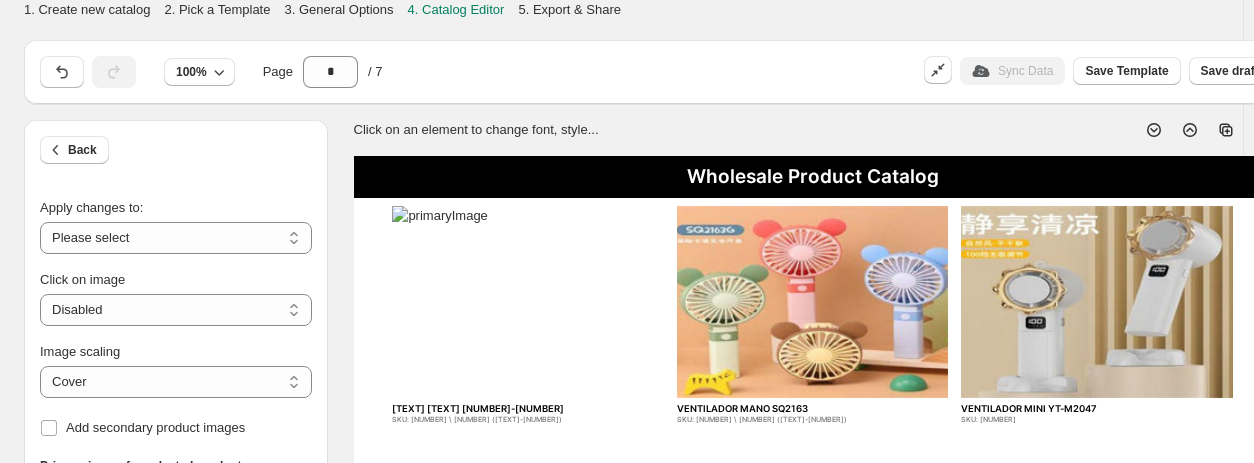 click at bounding box center [528, 302] 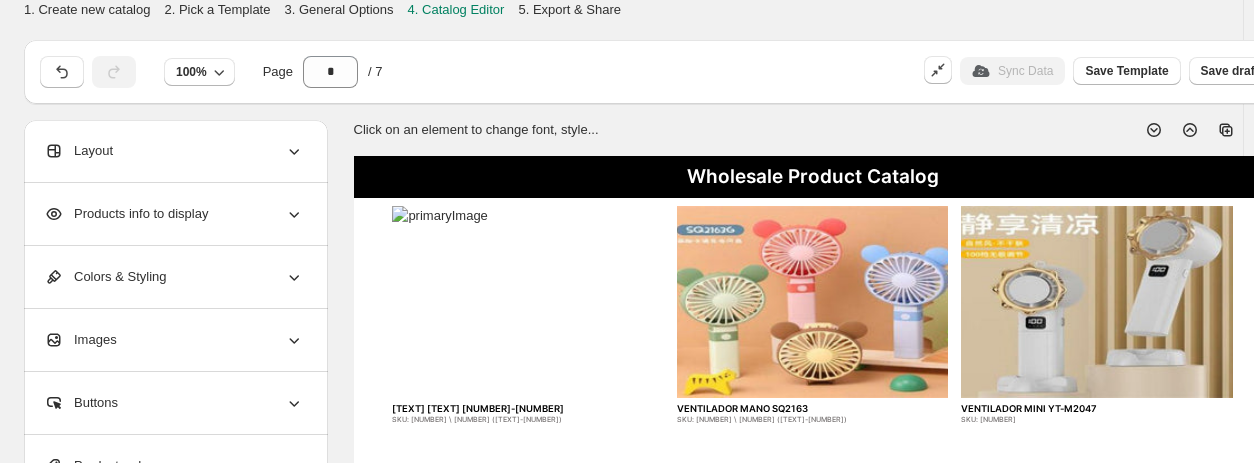 click at bounding box center [528, 302] 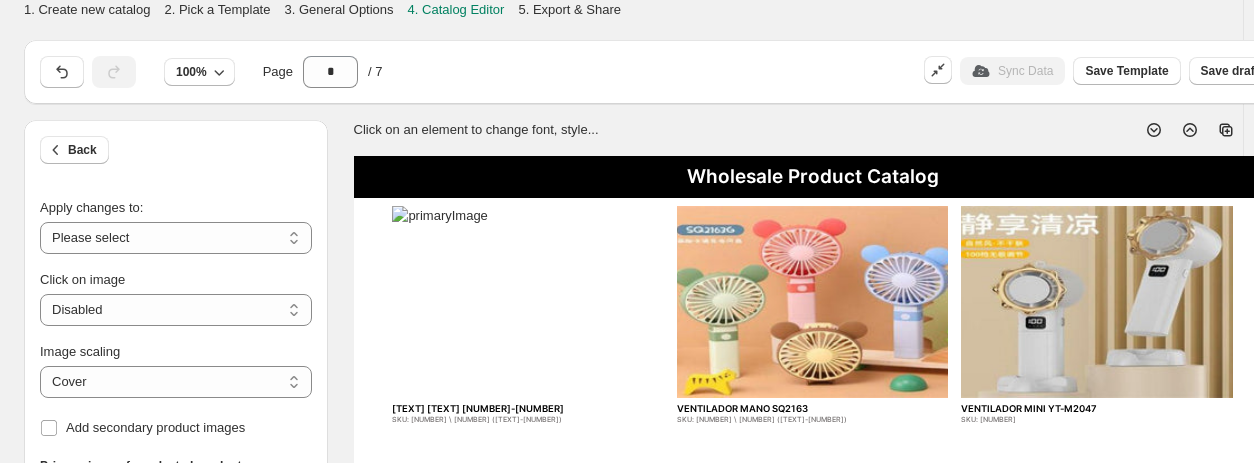 click at bounding box center (528, 302) 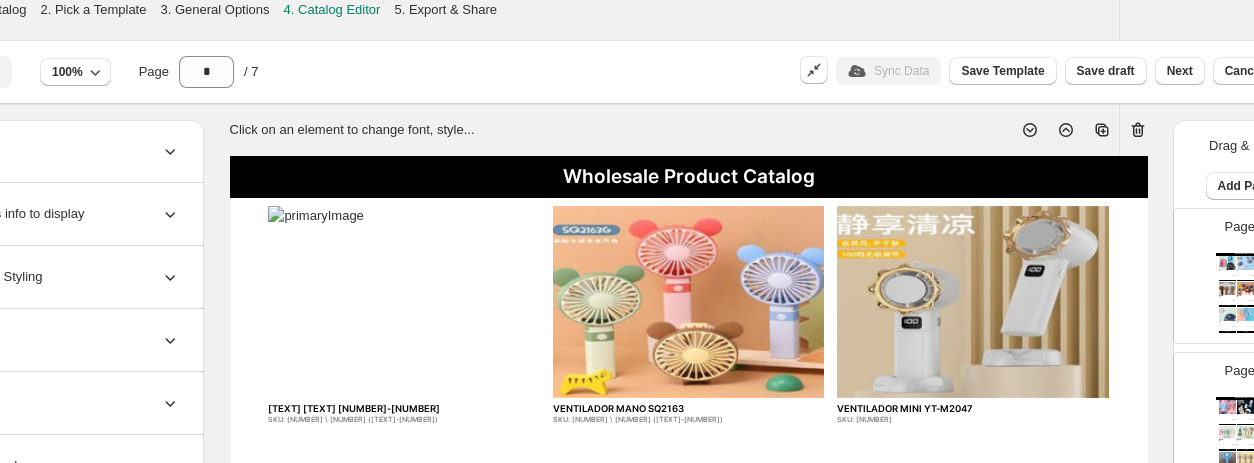 scroll, scrollTop: 0, scrollLeft: 187, axis: horizontal 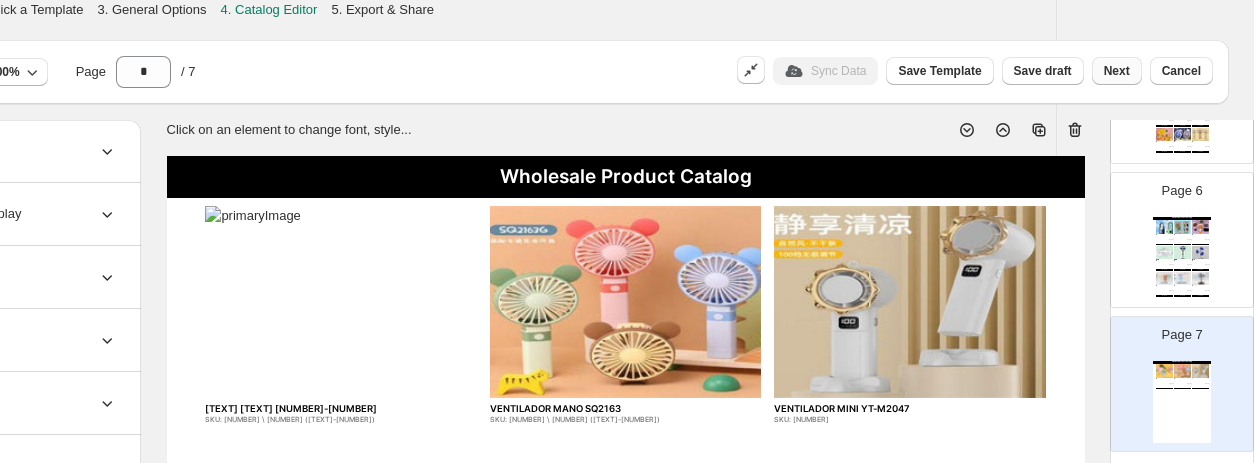click on "Next" at bounding box center [1117, 71] 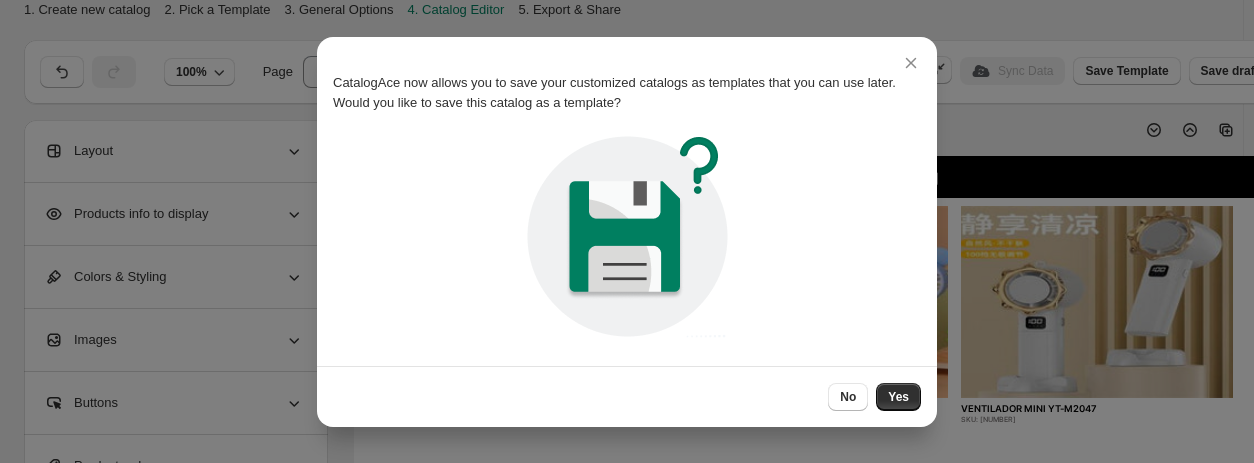scroll, scrollTop: 0, scrollLeft: 0, axis: both 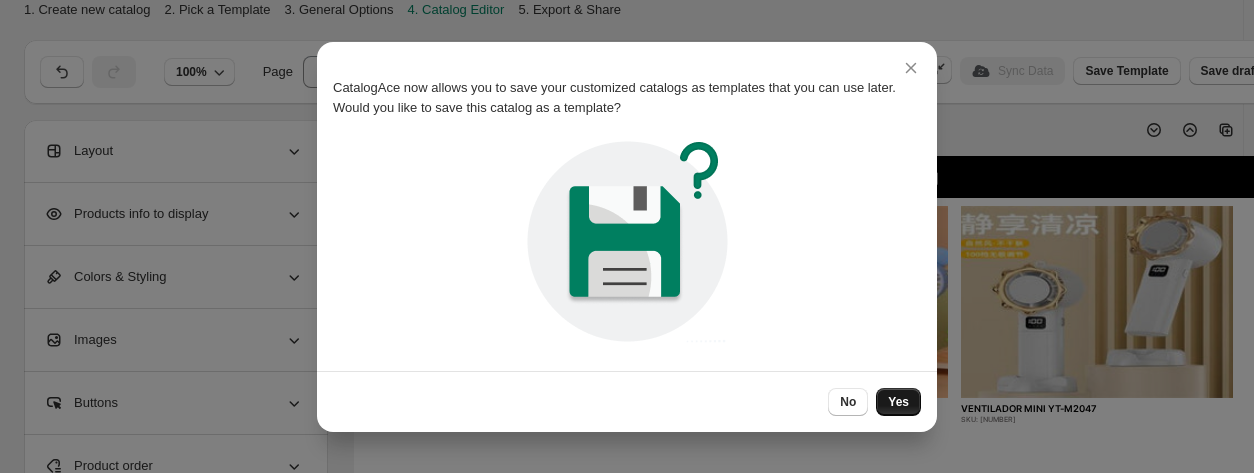 click on "Yes" at bounding box center [898, 402] 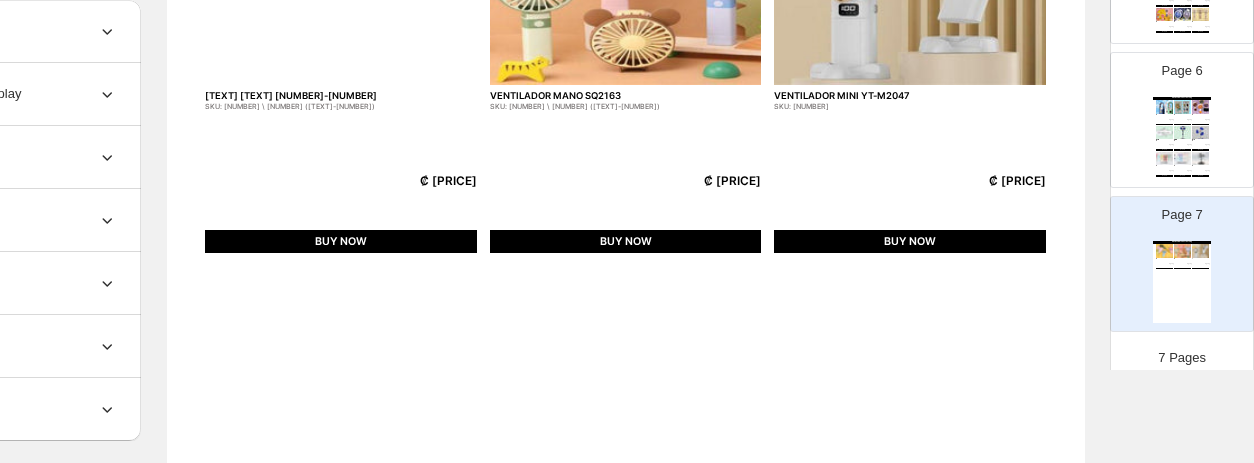 scroll, scrollTop: 314, scrollLeft: 187, axis: both 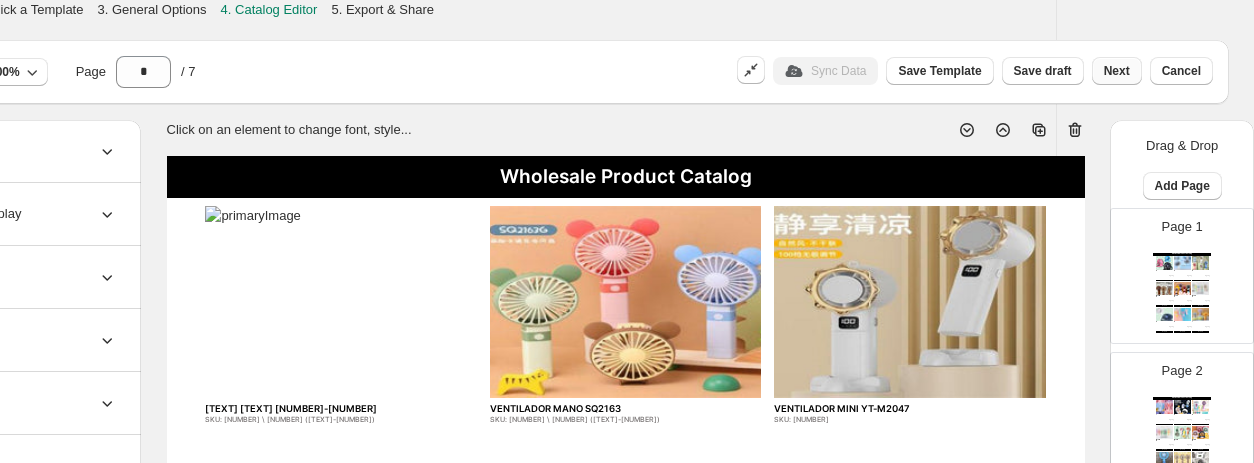 click on "Next" at bounding box center [1117, 71] 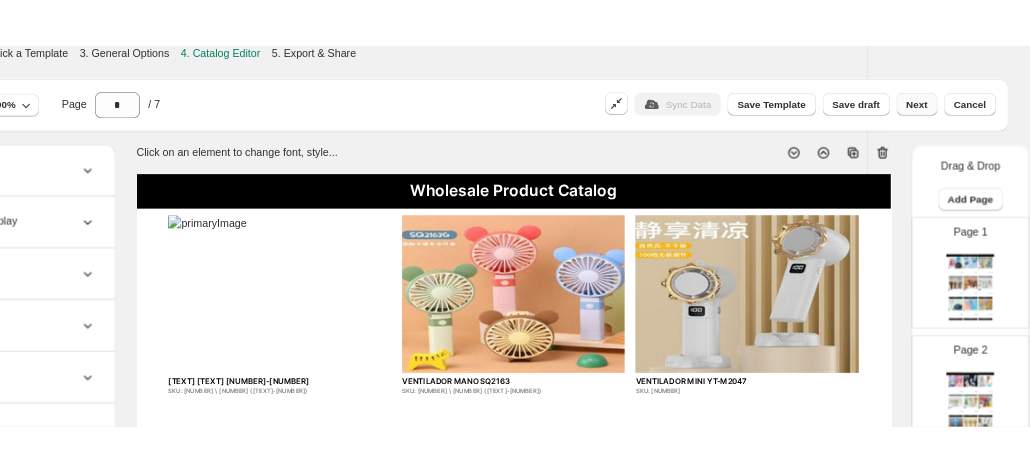 scroll, scrollTop: 0, scrollLeft: 0, axis: both 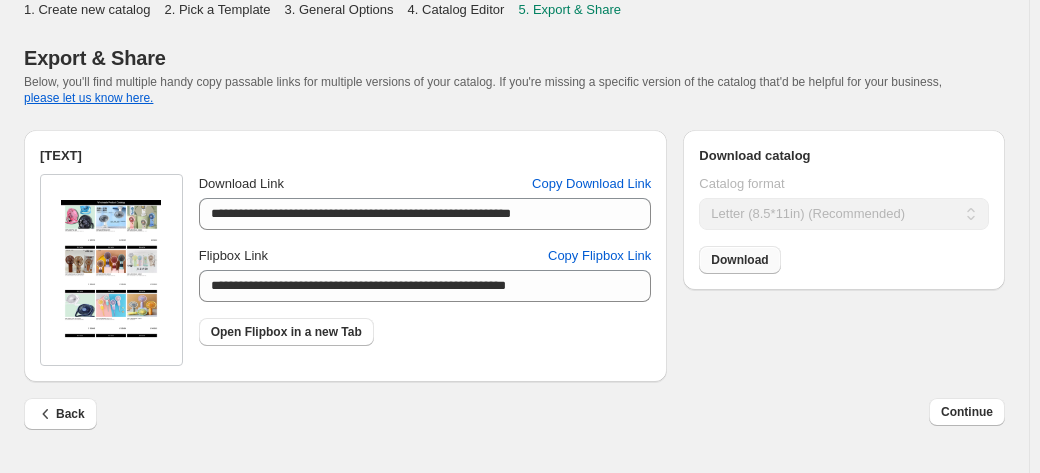 click on "Download" at bounding box center (739, 260) 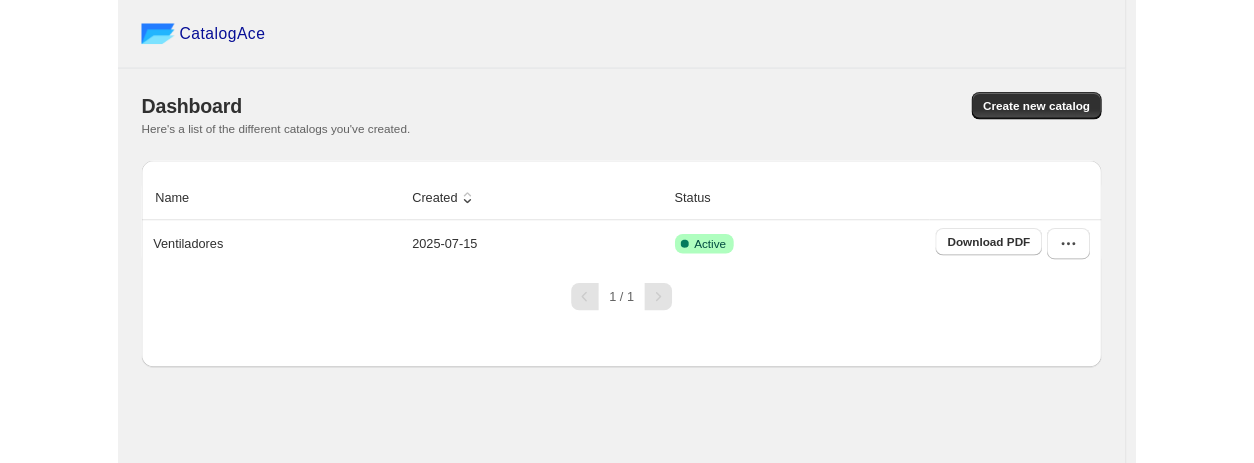 scroll, scrollTop: 0, scrollLeft: 0, axis: both 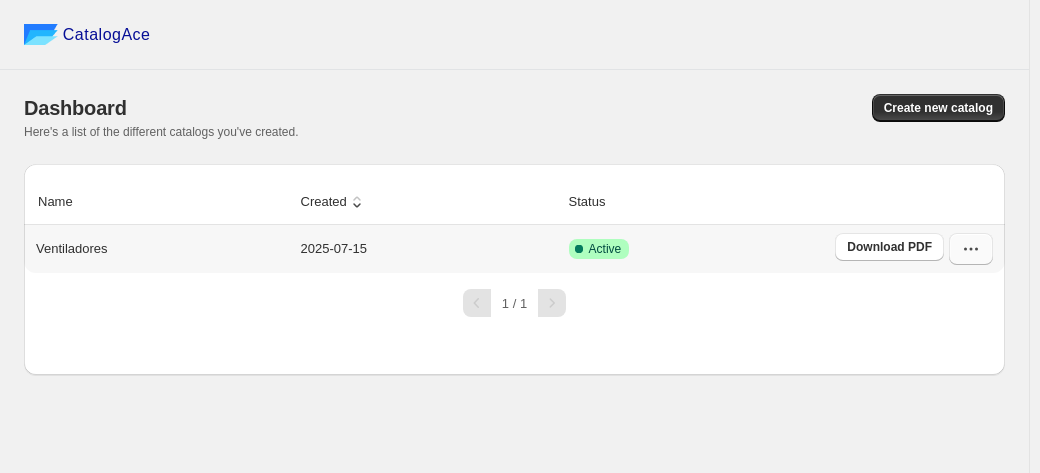 click at bounding box center [971, 249] 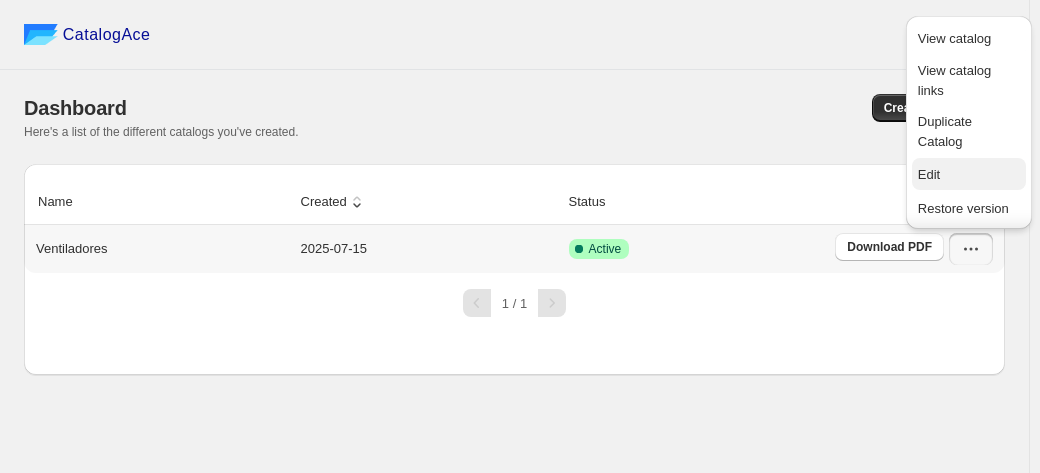 click on "Edit" at bounding box center (929, 174) 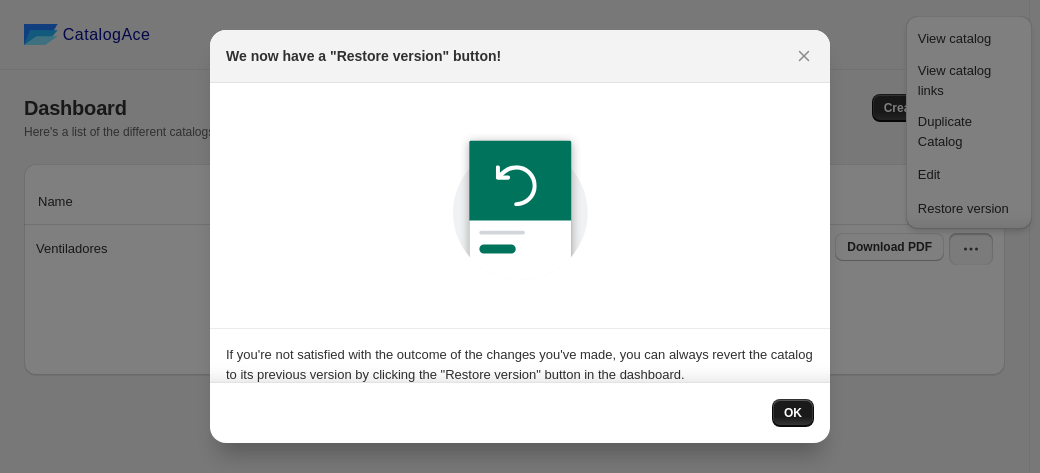 click on "OK" at bounding box center (793, 413) 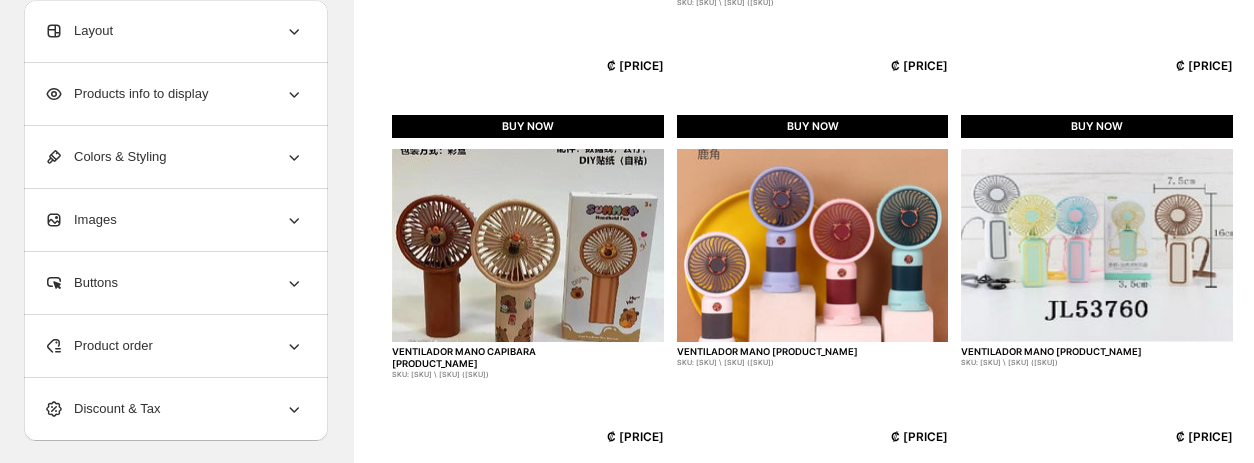 scroll, scrollTop: 0, scrollLeft: 0, axis: both 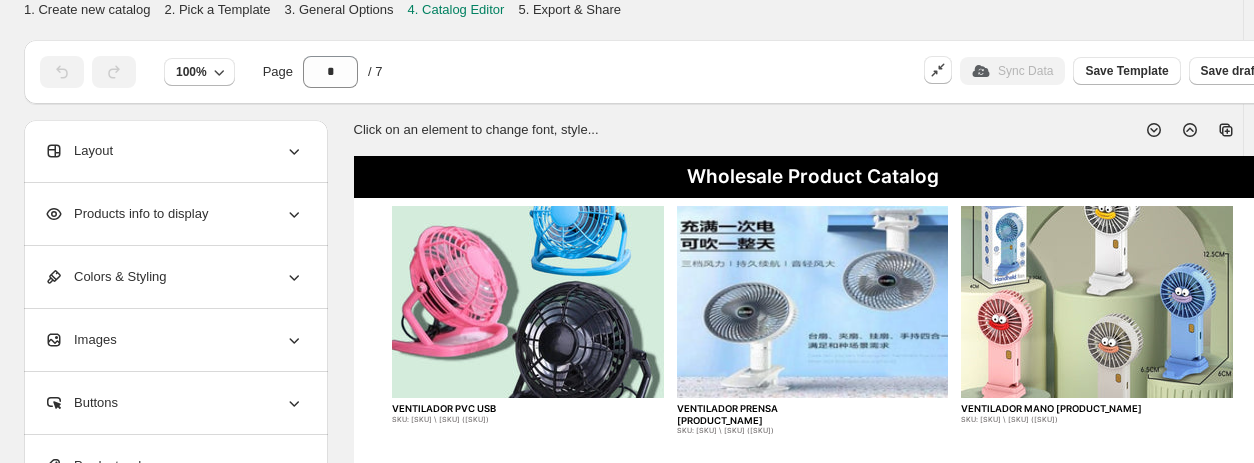 click 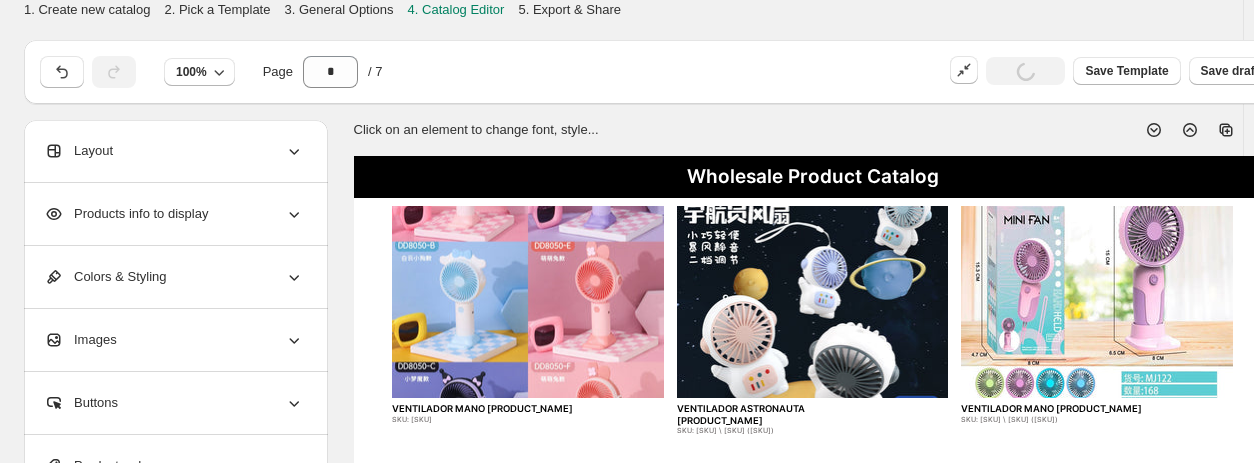 click 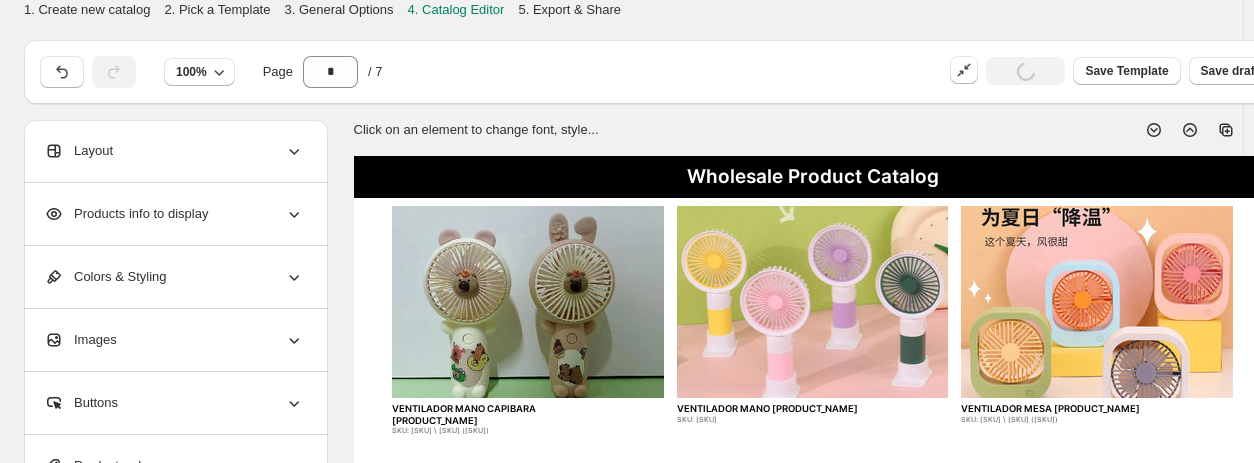 click 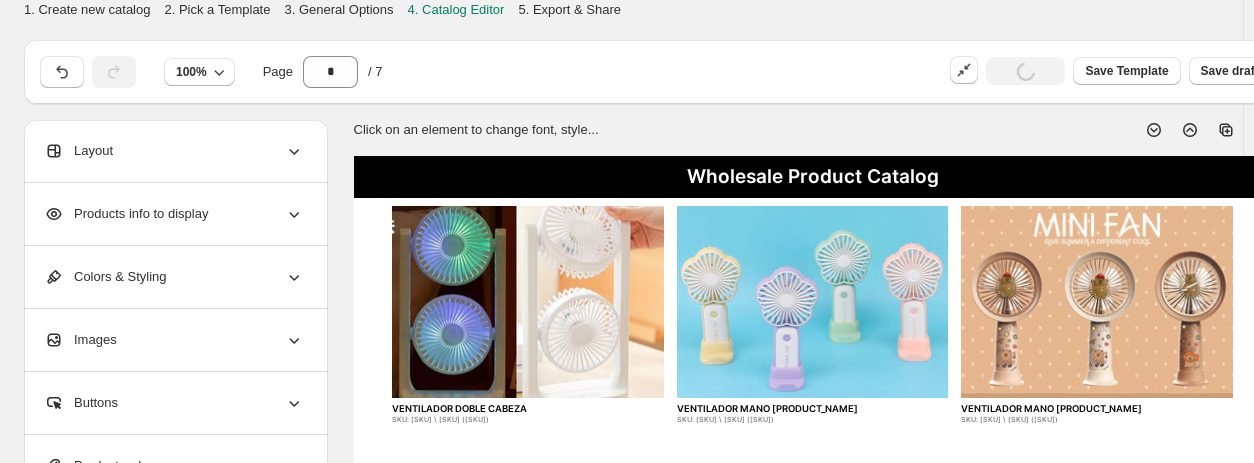 click 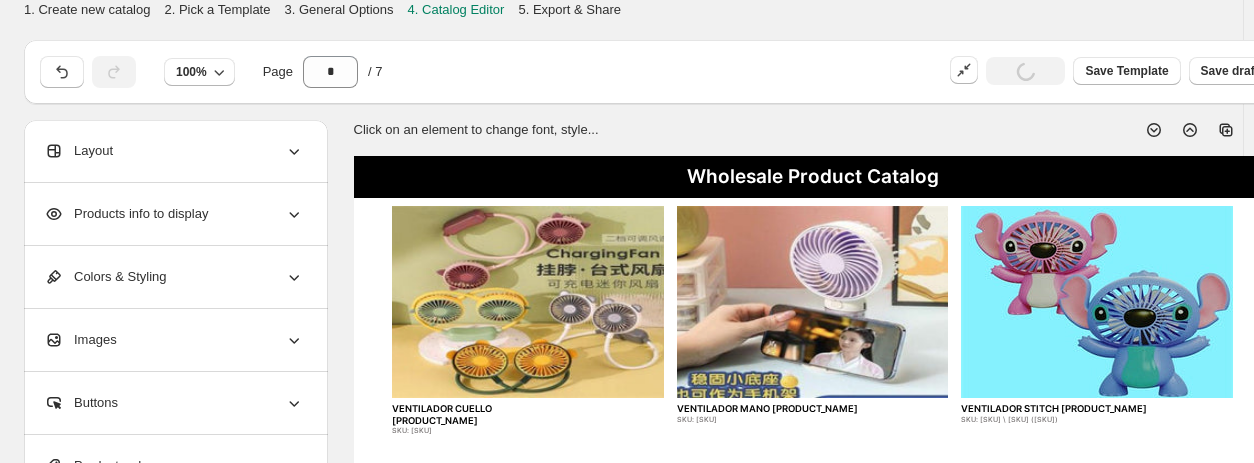 click 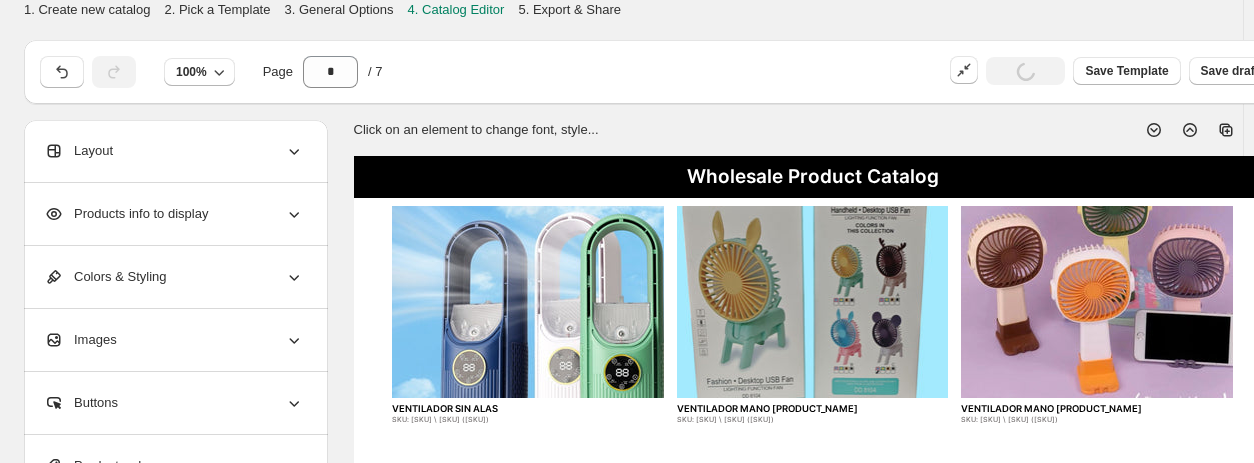 click 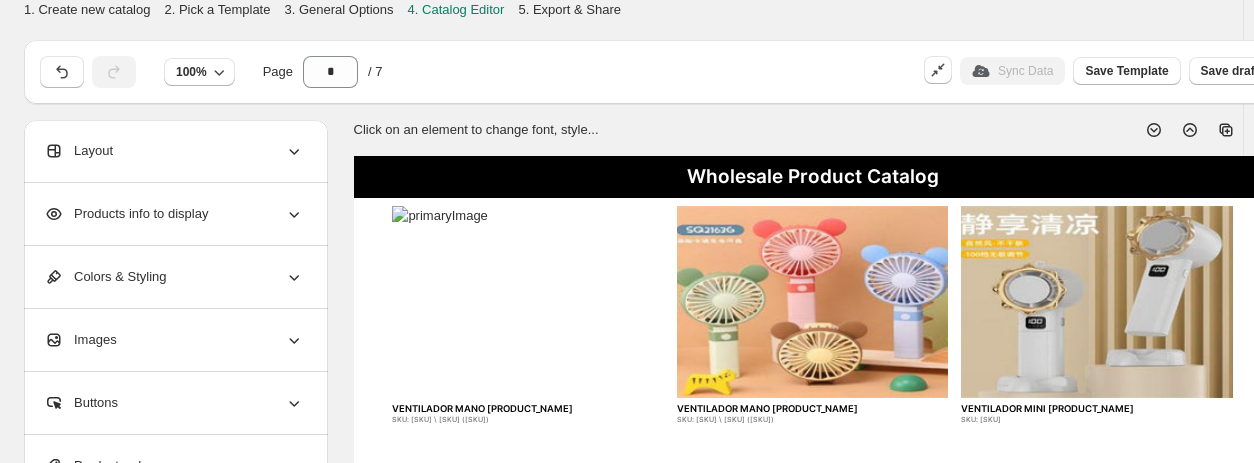 click at bounding box center [528, 302] 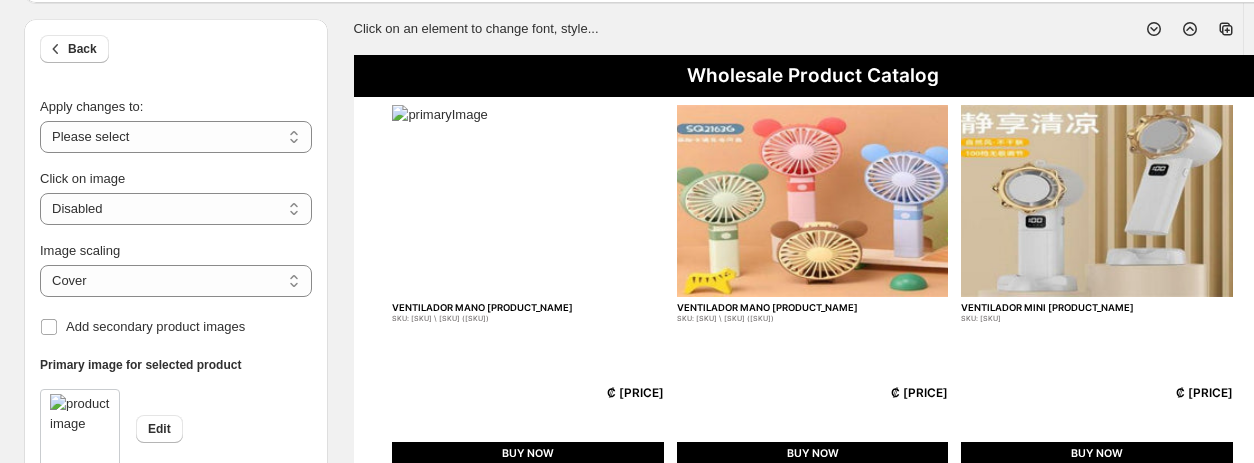 scroll, scrollTop: 102, scrollLeft: 0, axis: vertical 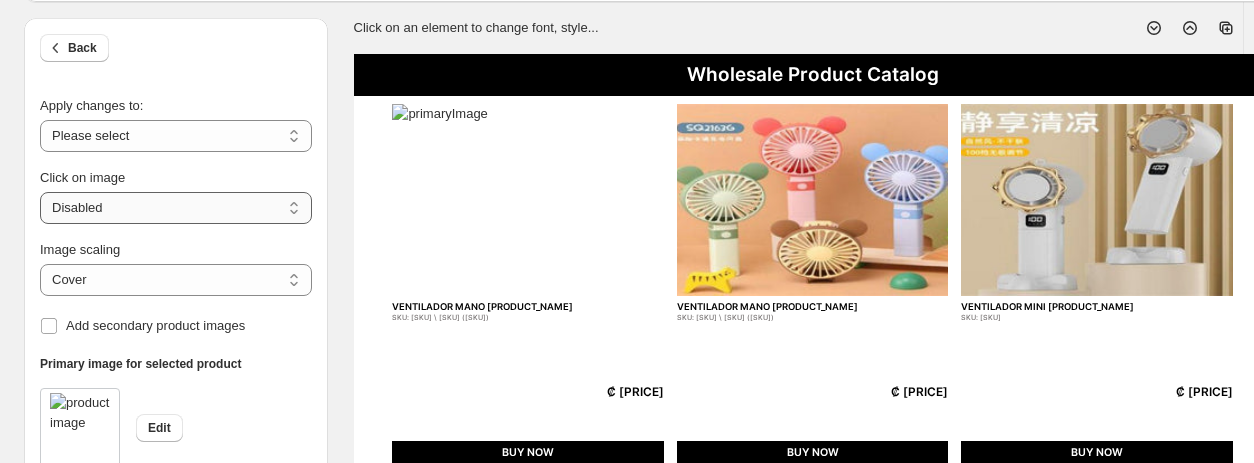 click on "**********" at bounding box center (176, 208) 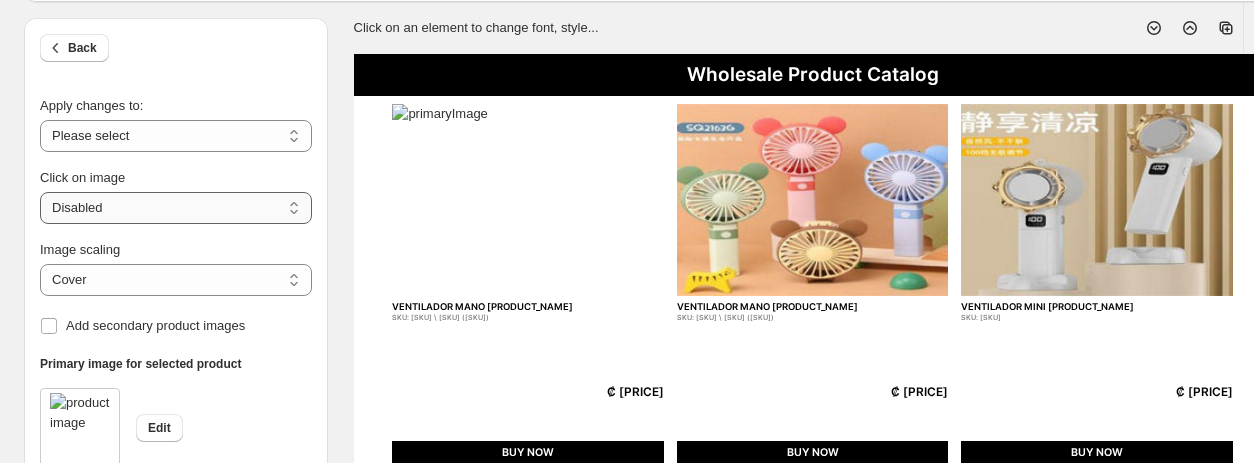 click on "**********" at bounding box center [176, 208] 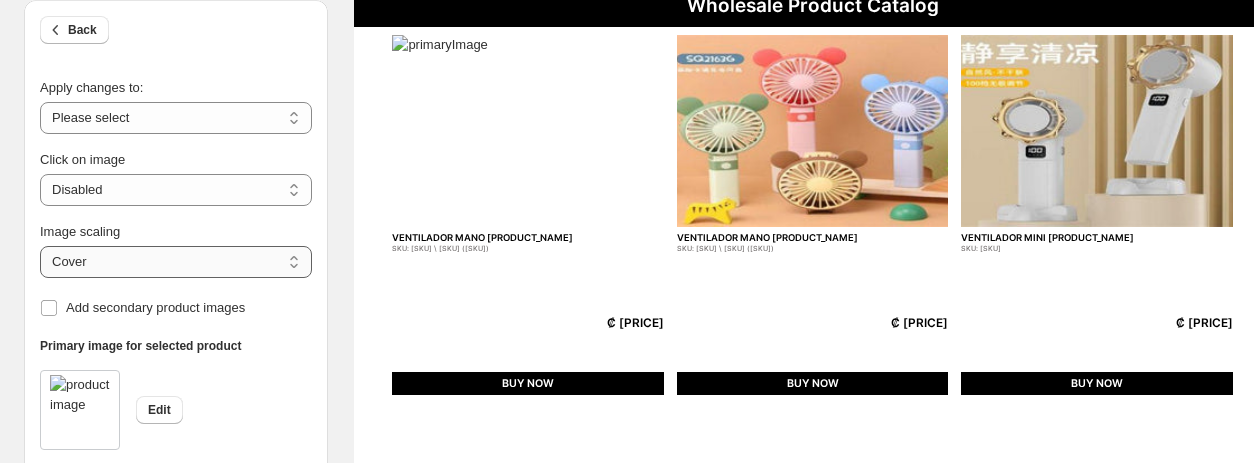 scroll, scrollTop: 172, scrollLeft: 0, axis: vertical 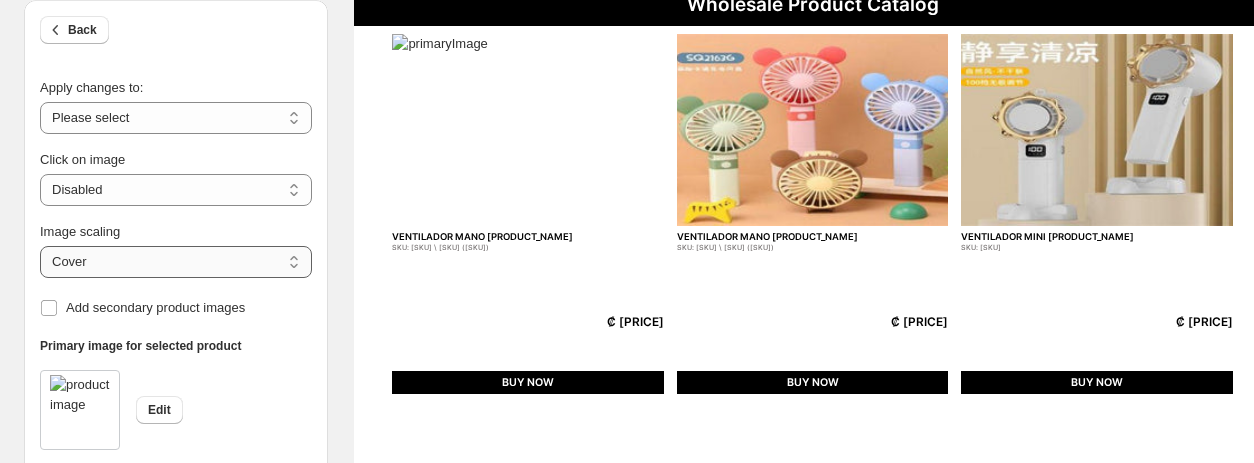 click on "***** *******" at bounding box center [176, 262] 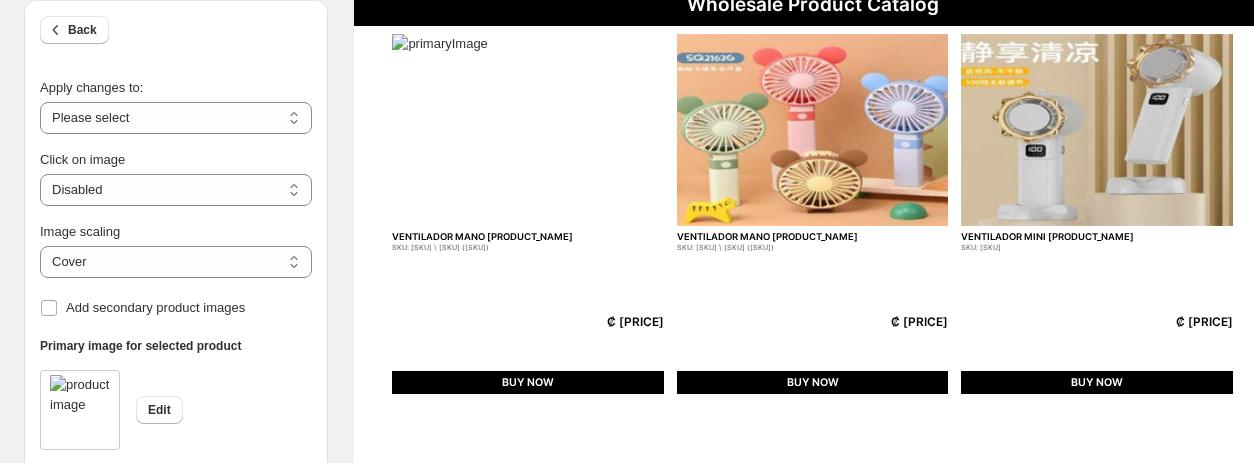 select on "*****" 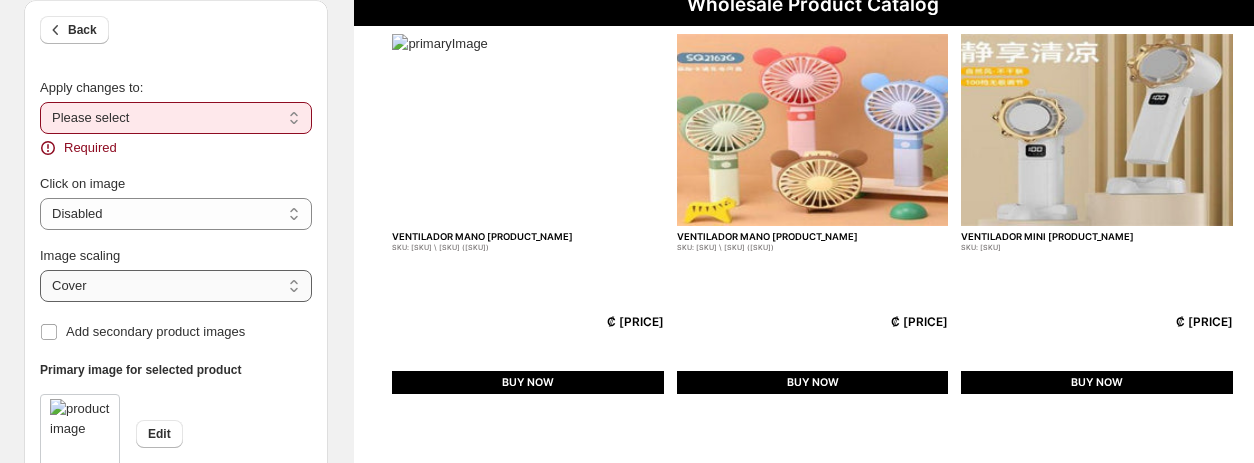 click on "***** *******" at bounding box center (176, 286) 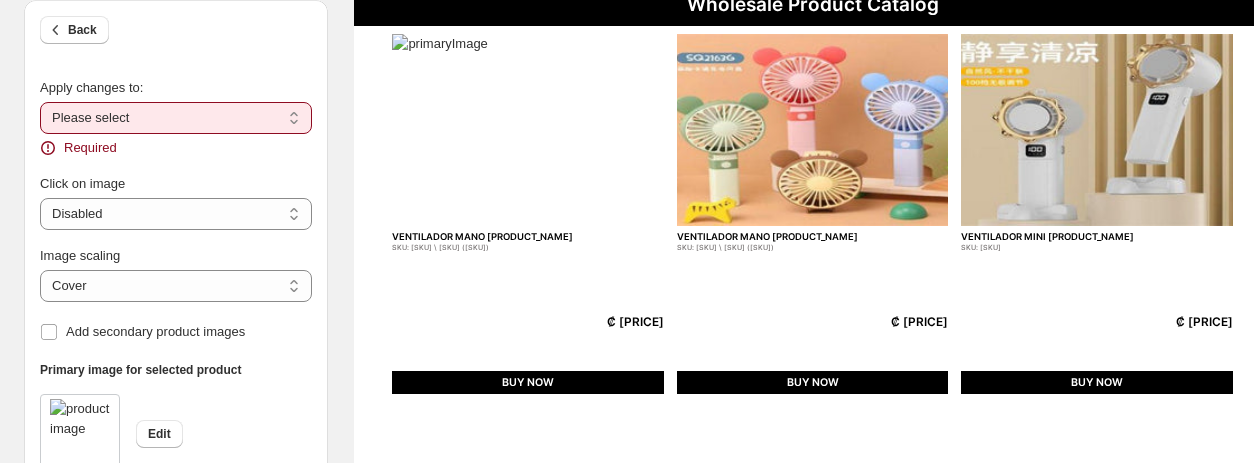 click on "**********" at bounding box center (176, 118) 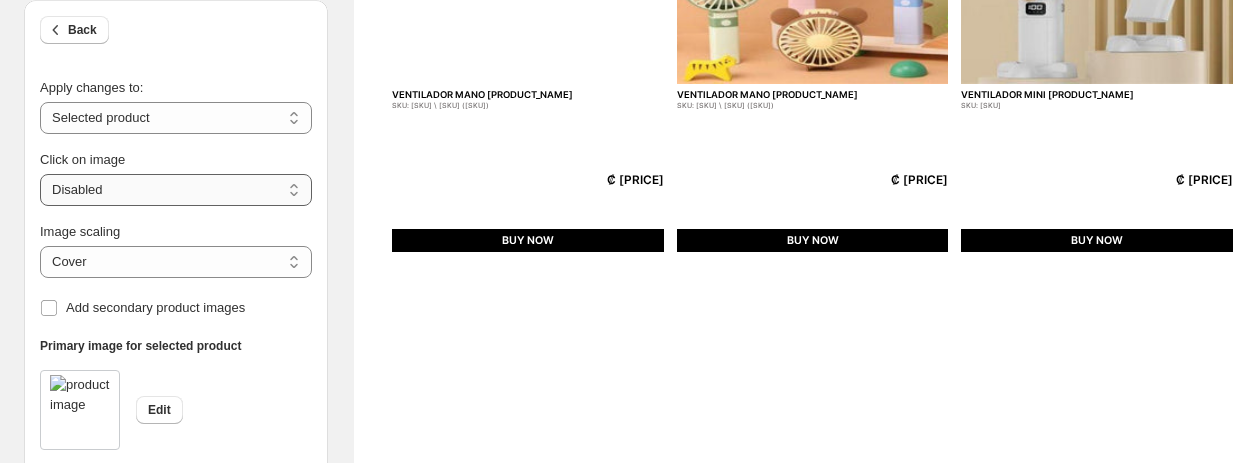 scroll, scrollTop: 315, scrollLeft: 0, axis: vertical 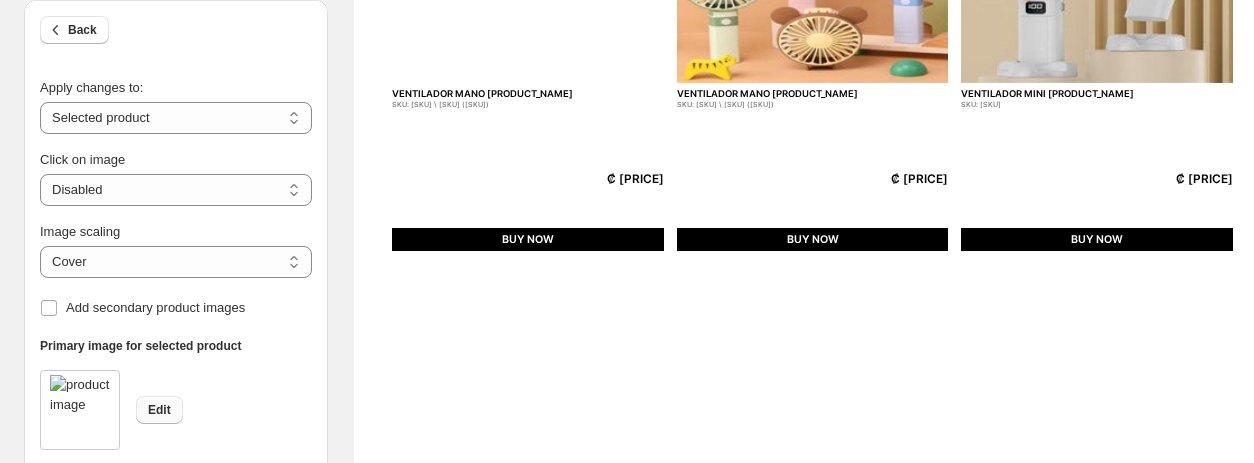 click on "Edit" at bounding box center (159, 410) 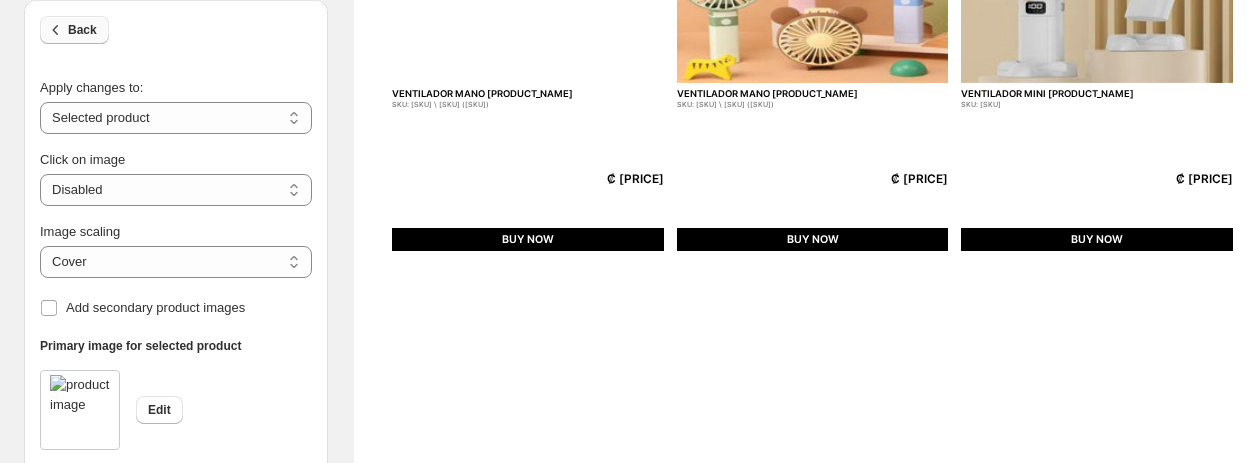 click on "Back" at bounding box center (82, 30) 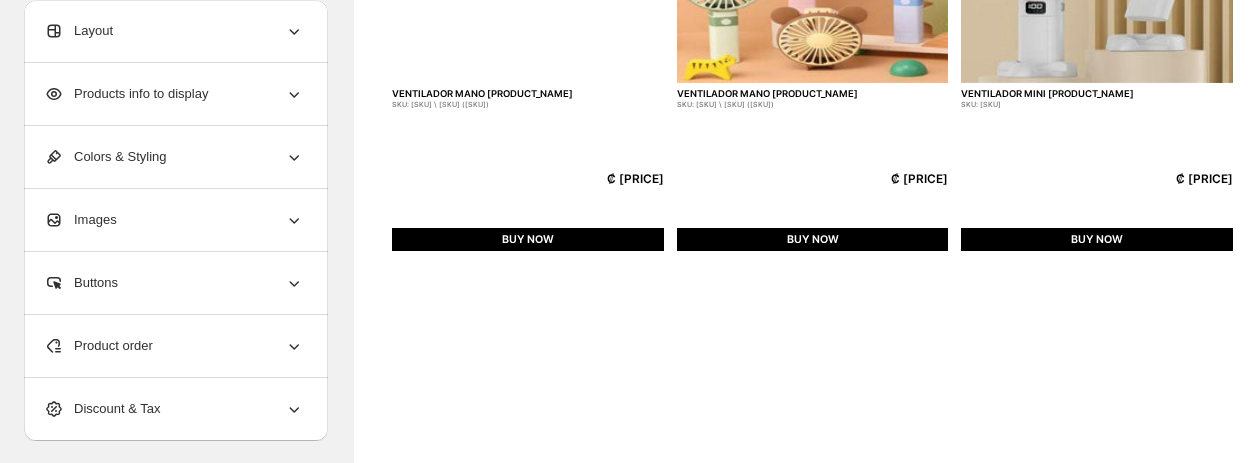 click on "Images" at bounding box center [174, 220] 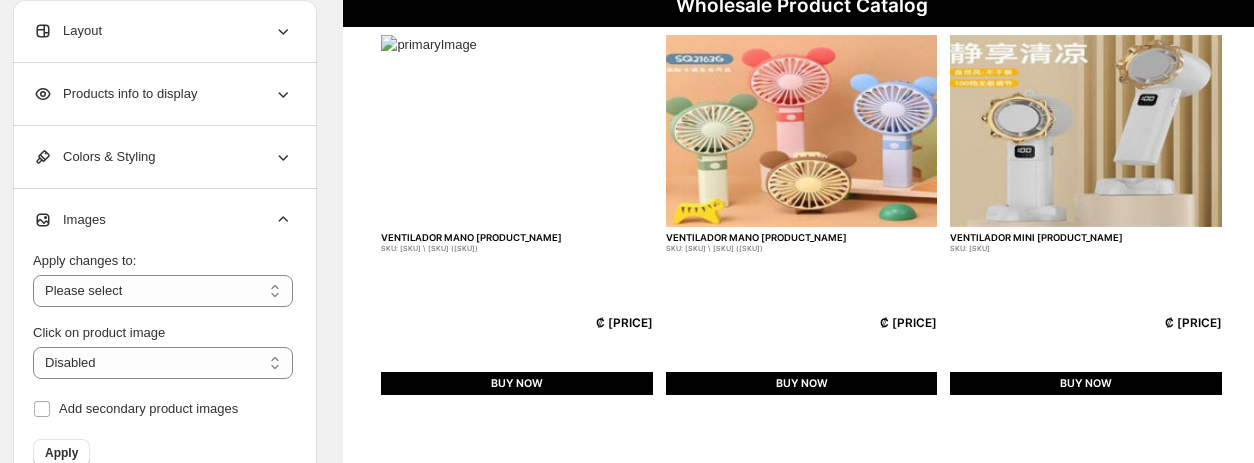 scroll, scrollTop: 169, scrollLeft: 11, axis: both 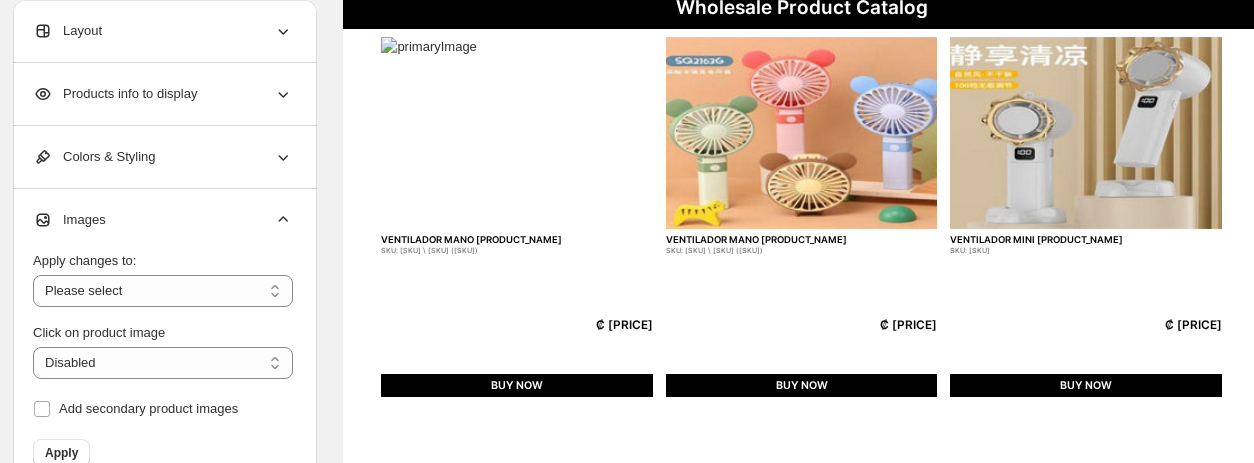 click at bounding box center [517, 133] 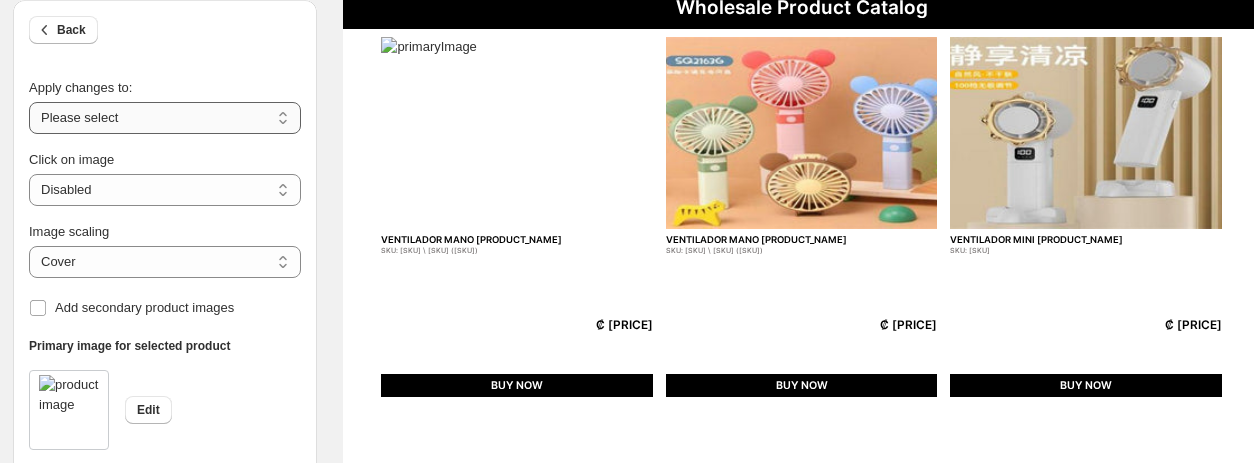 click on "**********" at bounding box center (165, 118) 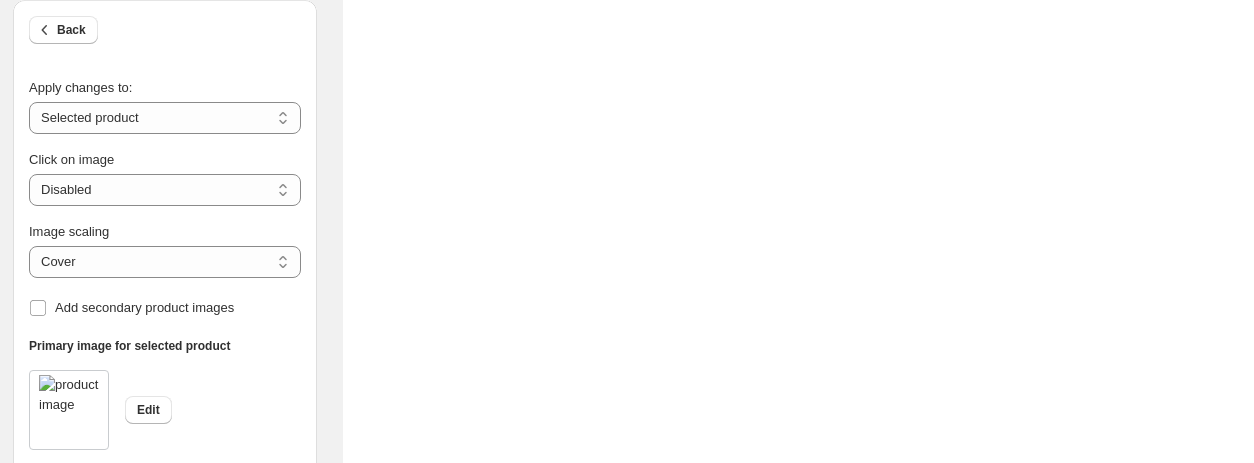 scroll, scrollTop: 738, scrollLeft: 11, axis: both 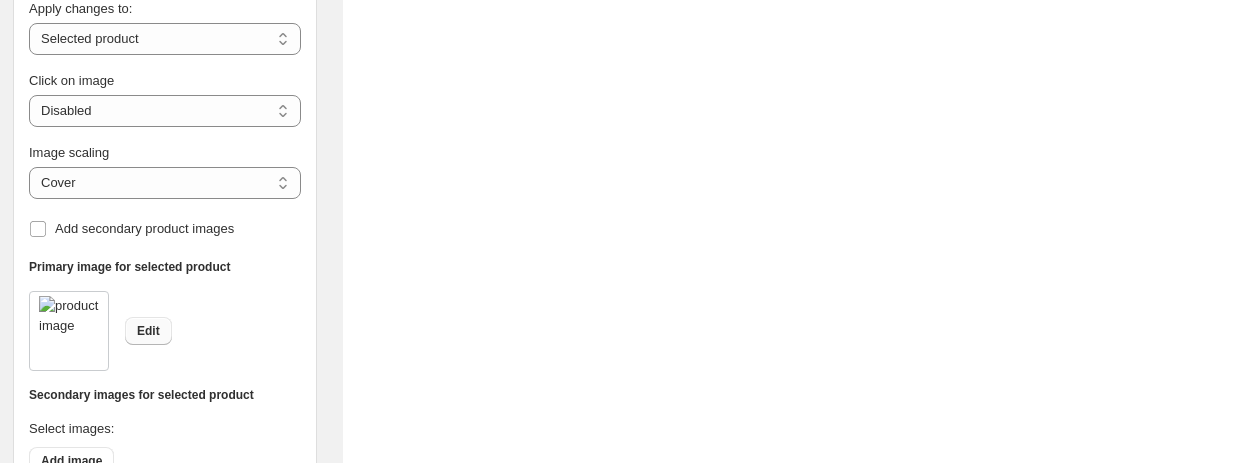 click on "Edit" at bounding box center (148, 331) 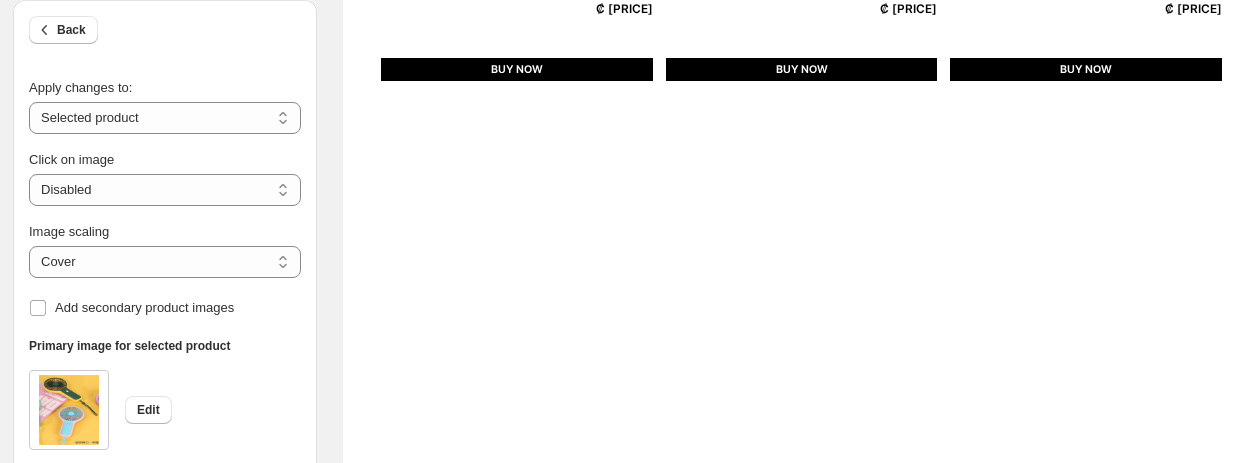 scroll, scrollTop: 0, scrollLeft: 11, axis: horizontal 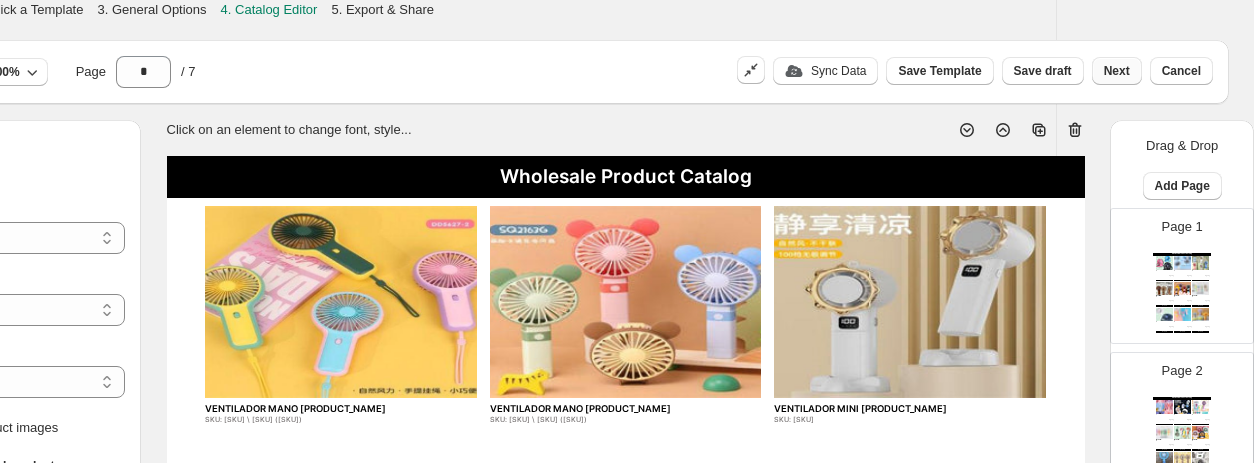 click on "Next" at bounding box center (1117, 71) 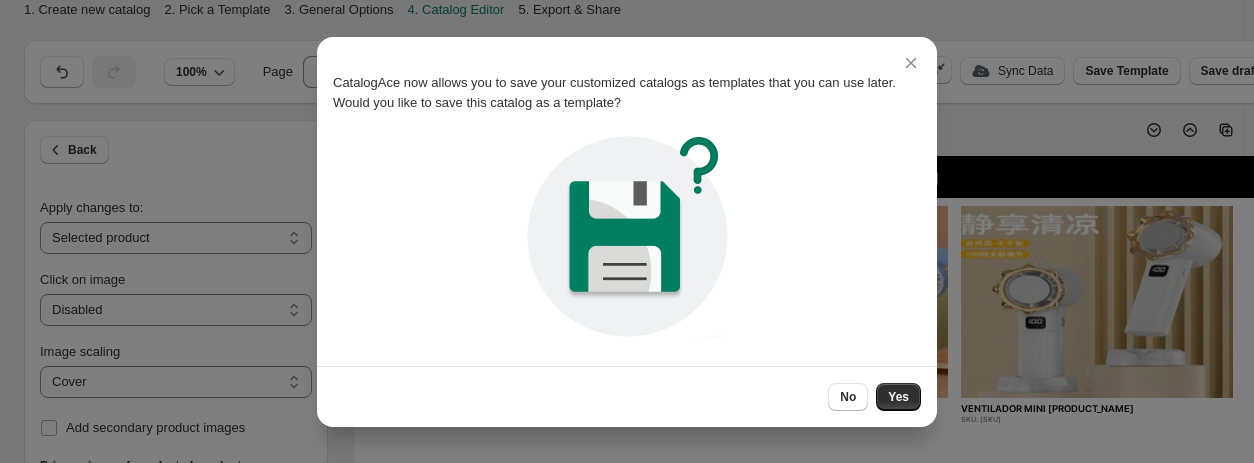 scroll, scrollTop: 0, scrollLeft: 0, axis: both 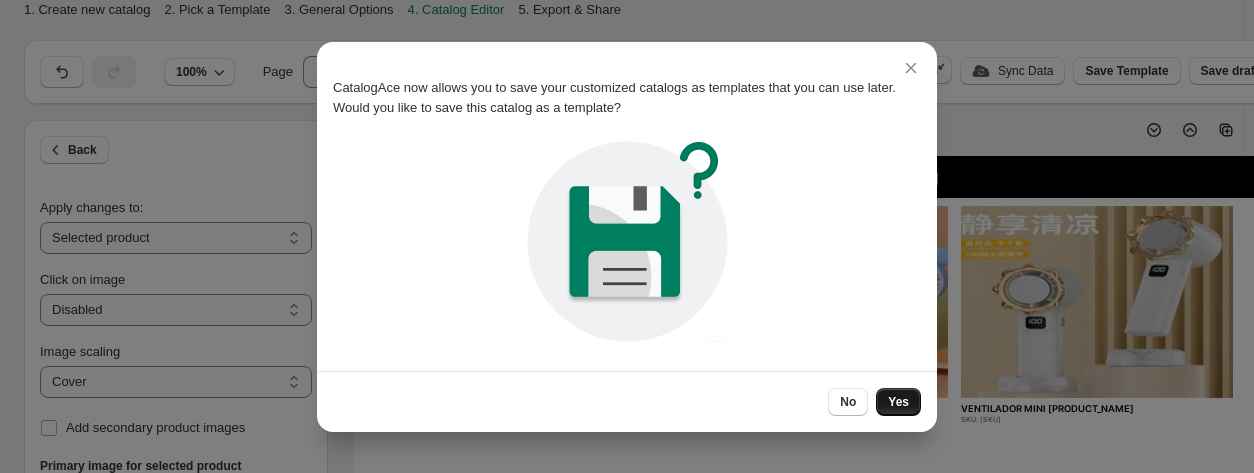 click on "Yes" at bounding box center (898, 402) 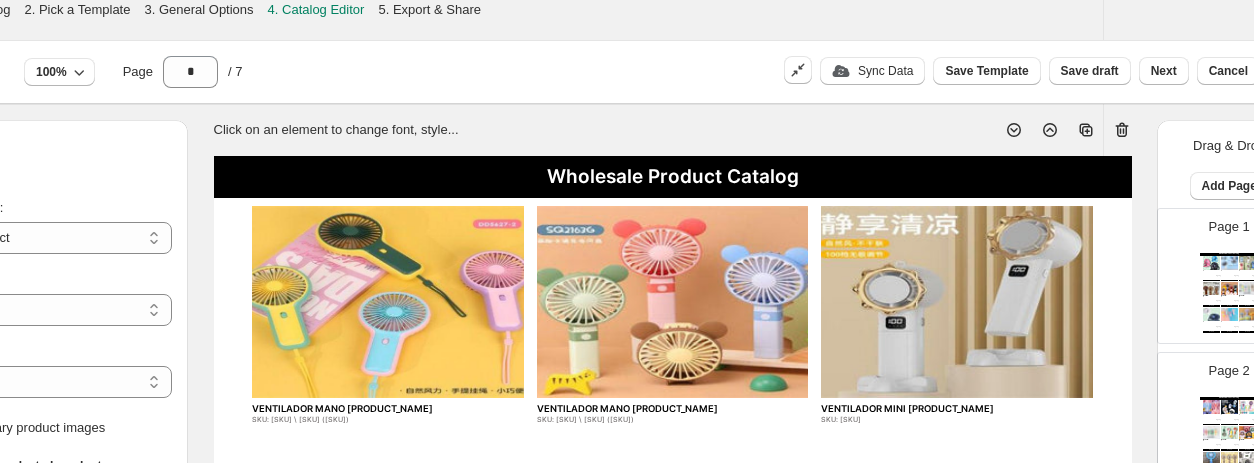 scroll, scrollTop: 0, scrollLeft: 187, axis: horizontal 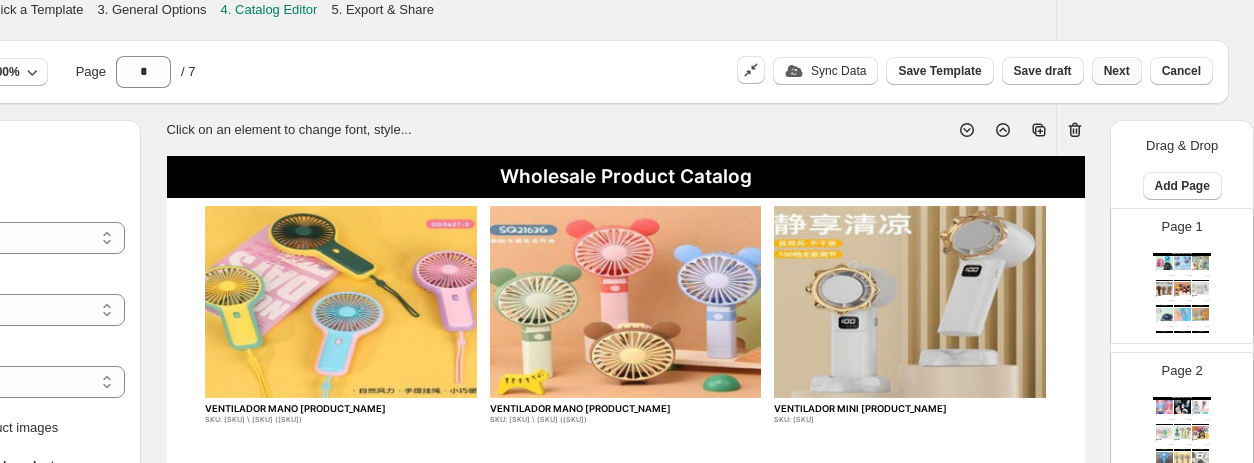 click on "Next" at bounding box center [1117, 71] 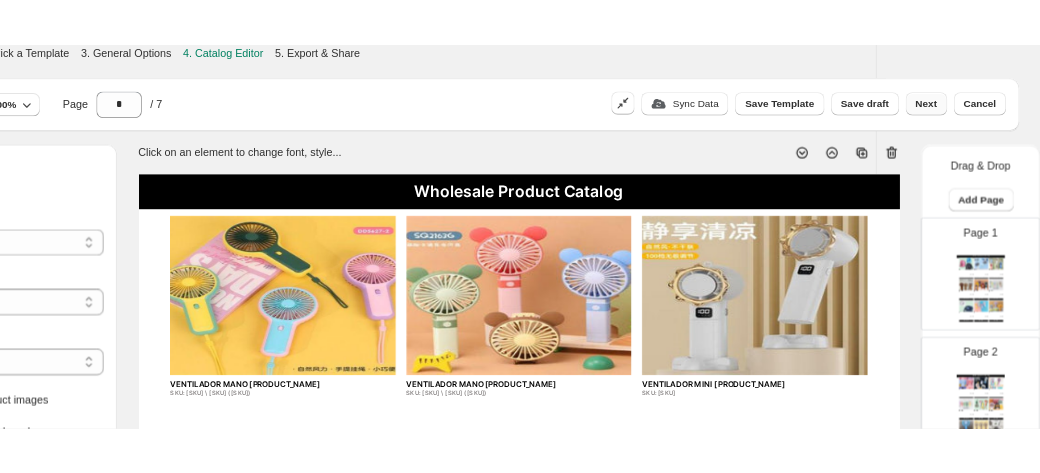 scroll, scrollTop: 0, scrollLeft: 0, axis: both 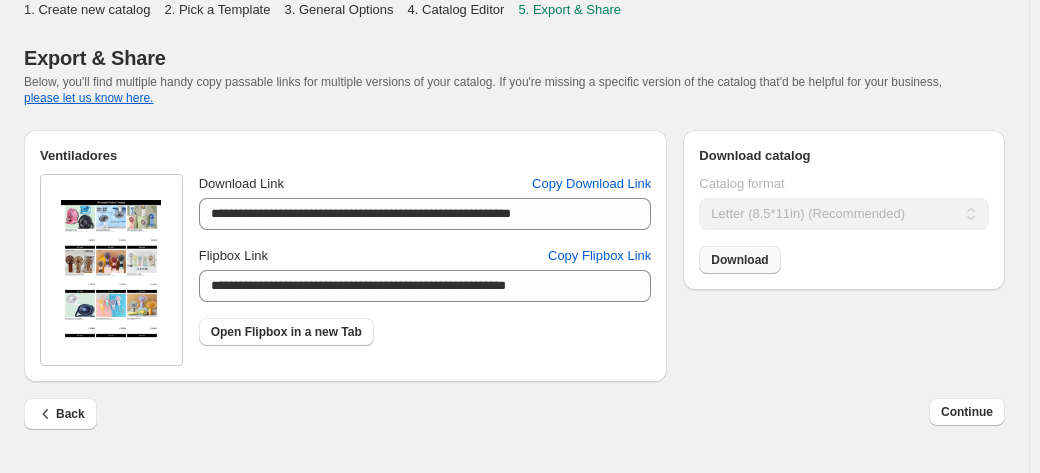 click on "Download" at bounding box center (739, 260) 